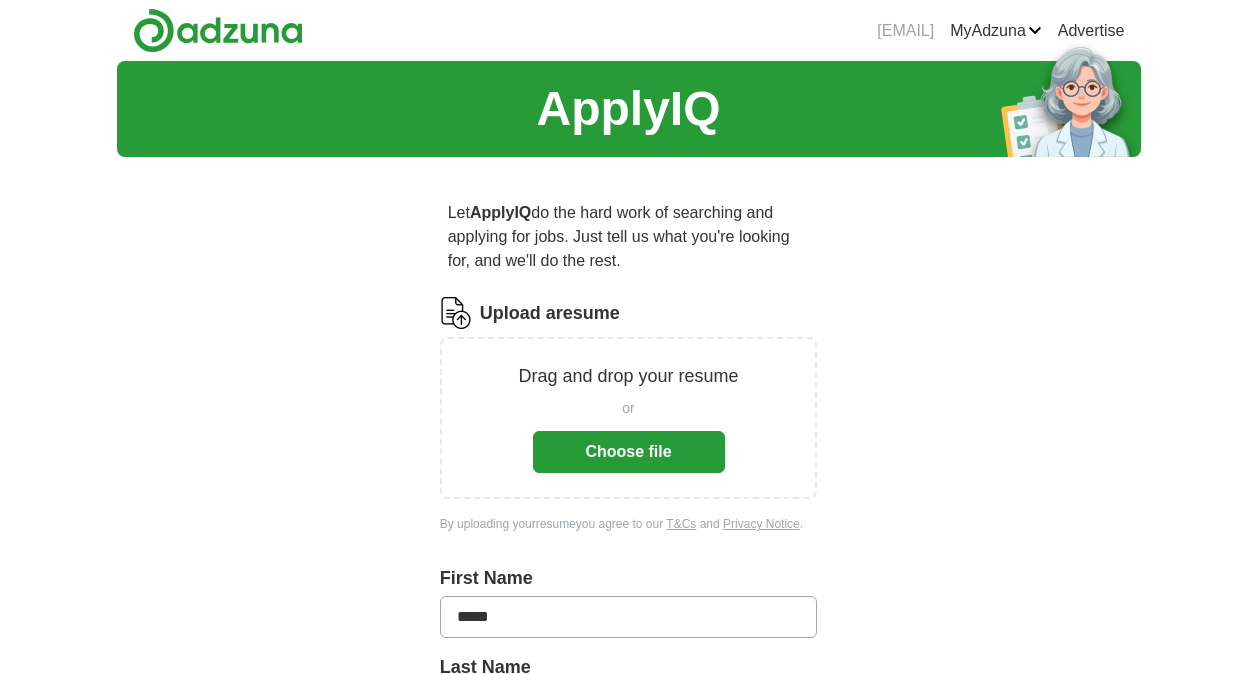 scroll, scrollTop: 0, scrollLeft: 0, axis: both 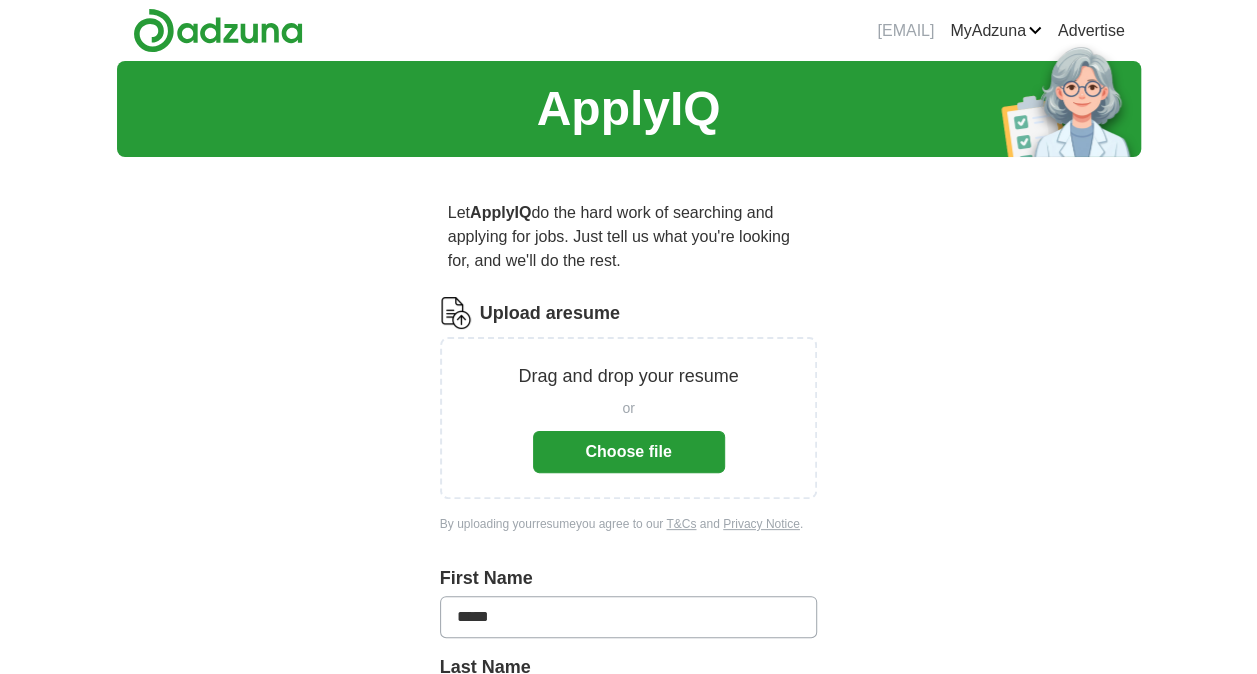click on "Choose file" at bounding box center [629, 452] 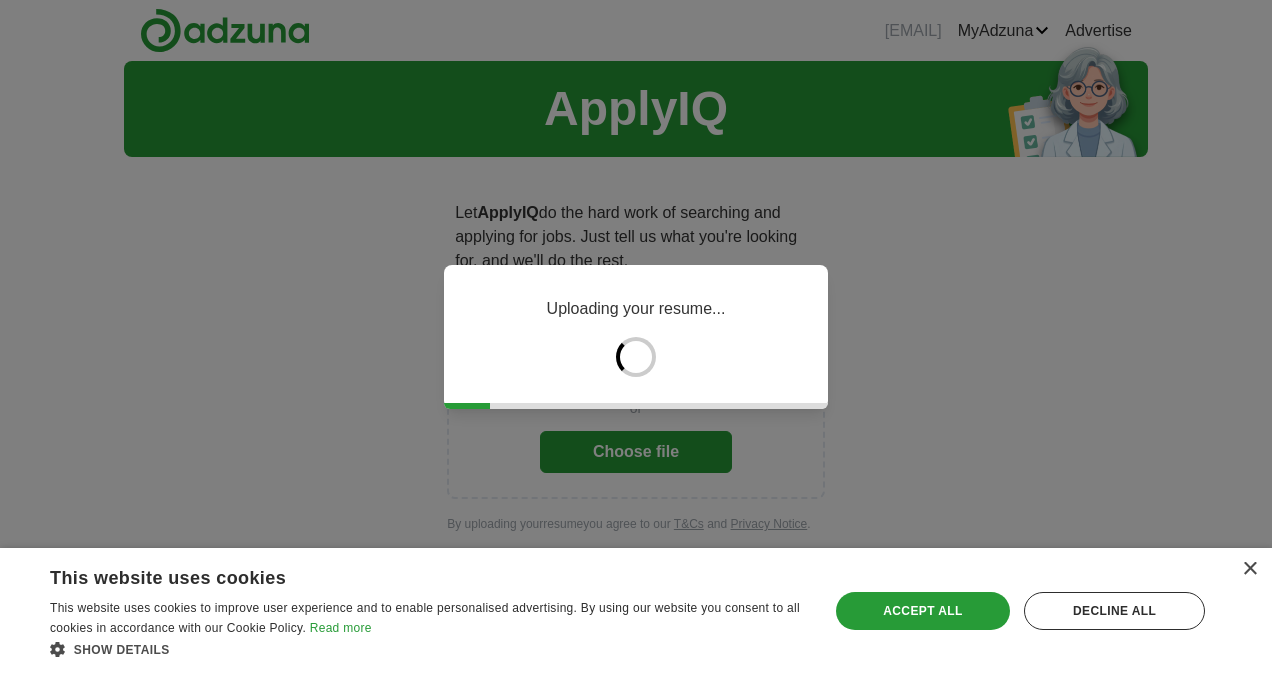 click on "Save & Close
Accept all
Decline all" at bounding box center [1020, 611] 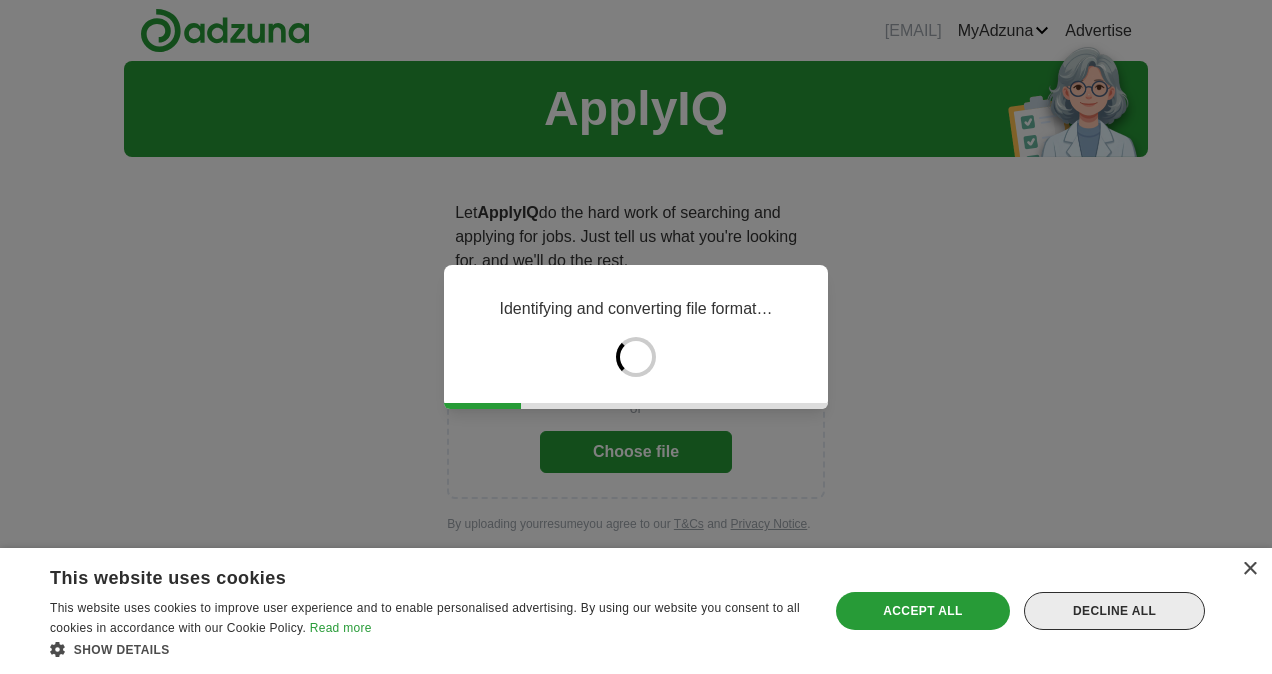 click on "Decline all" at bounding box center [1114, 611] 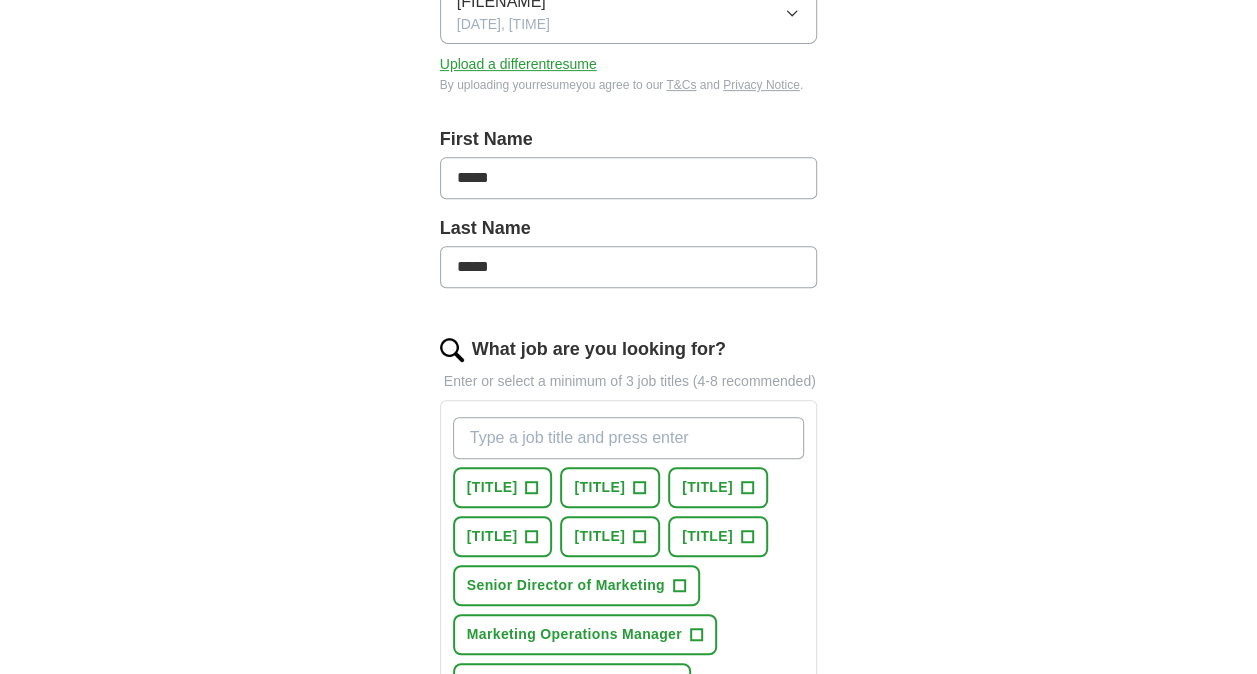 scroll, scrollTop: 400, scrollLeft: 0, axis: vertical 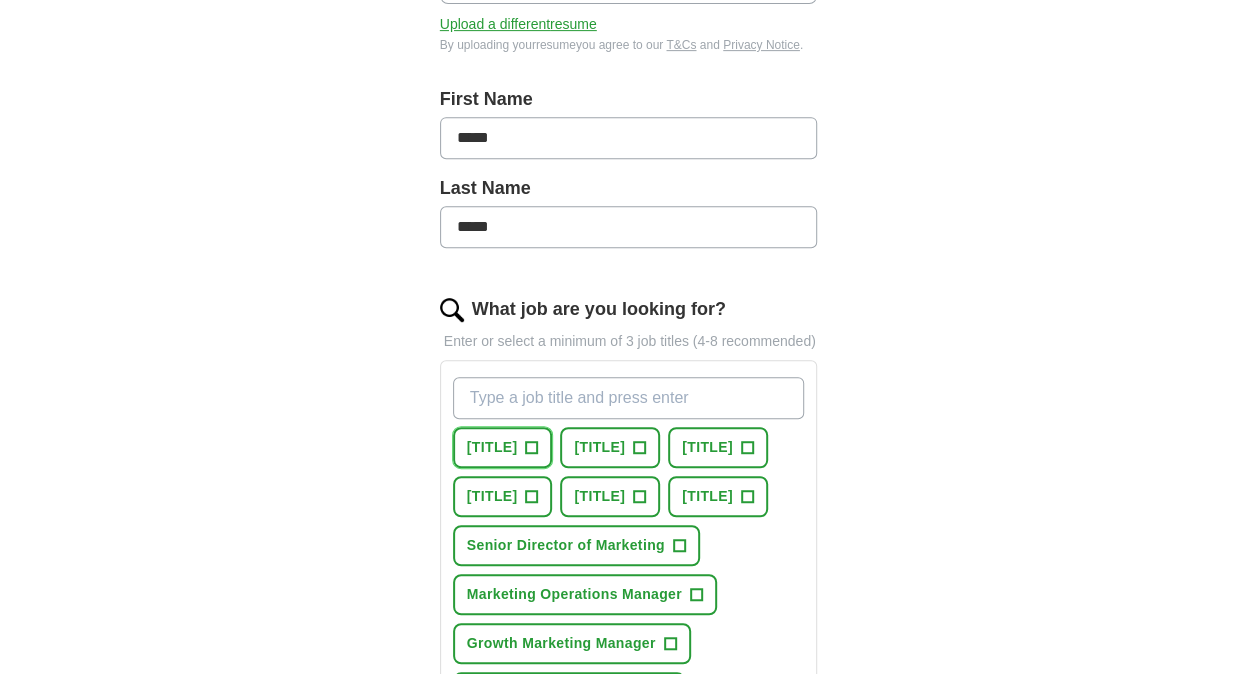 click on "[TITLE]" at bounding box center [503, 447] 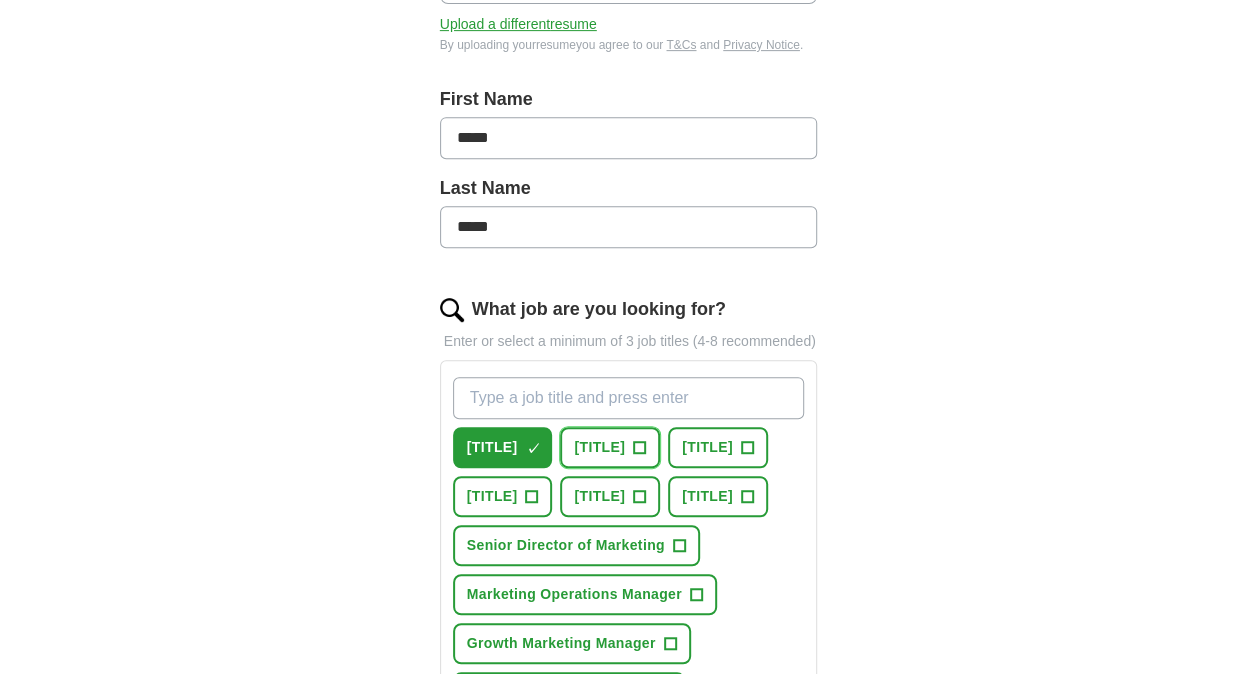 click on "[TITLE]" at bounding box center [599, 447] 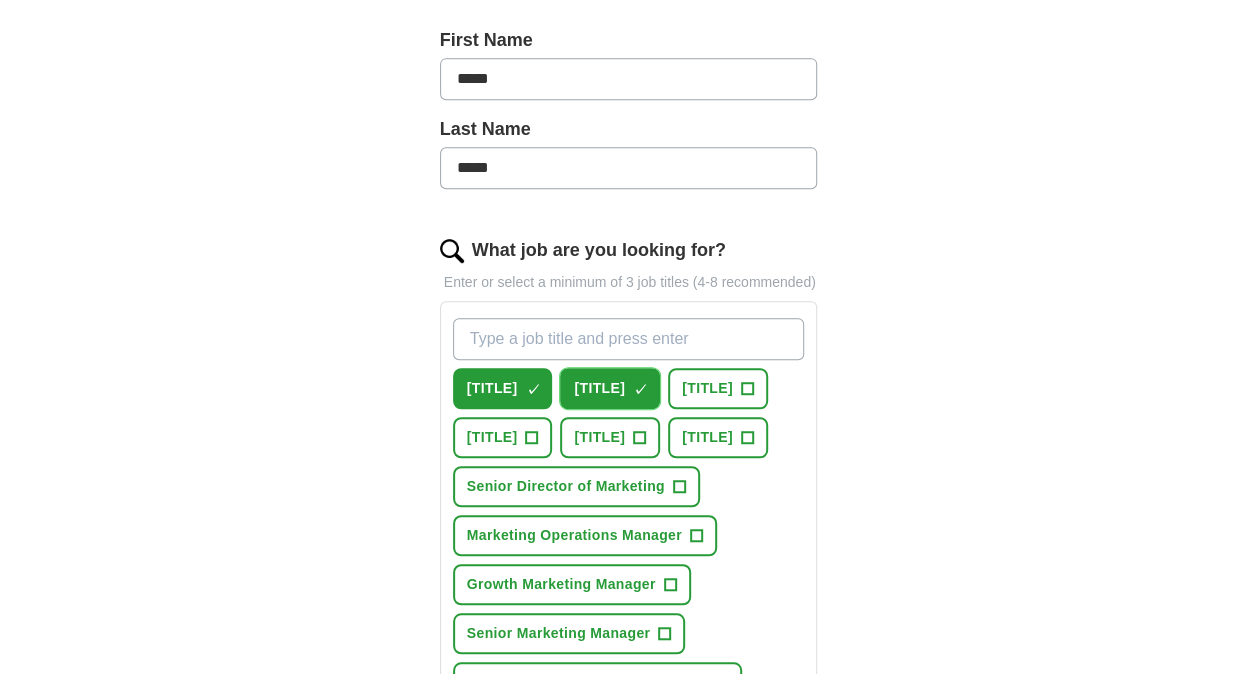 scroll, scrollTop: 500, scrollLeft: 0, axis: vertical 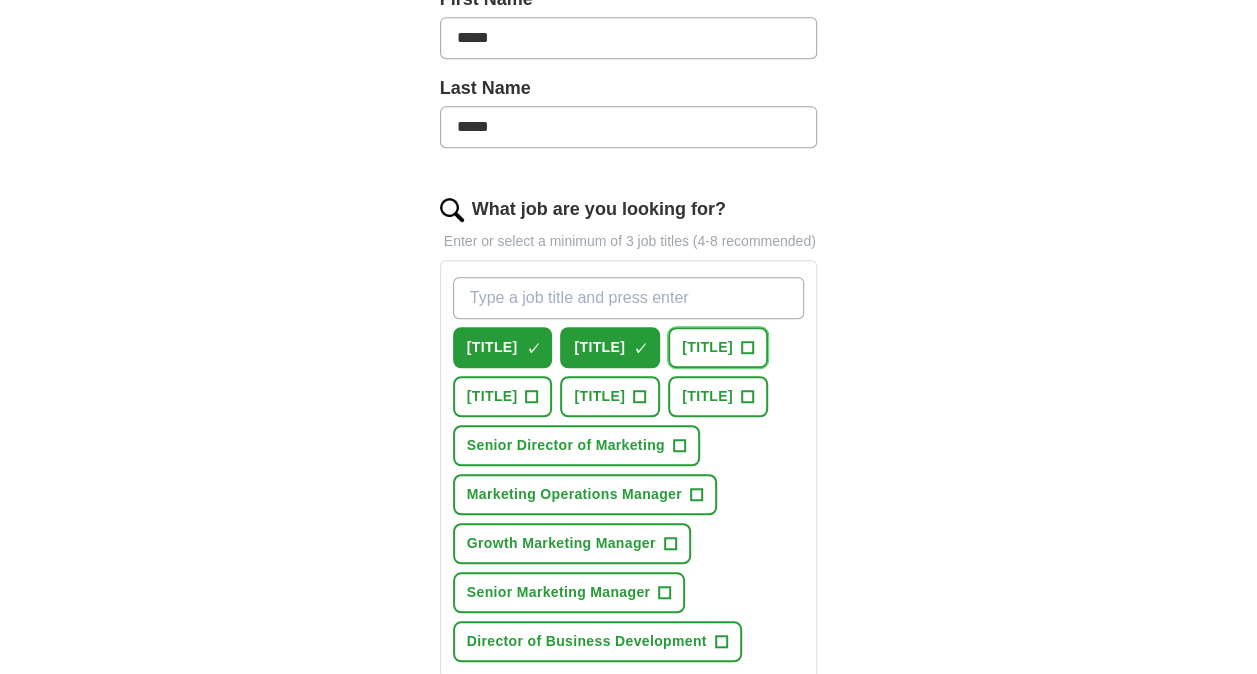 click on "[TITLE]" at bounding box center (707, 347) 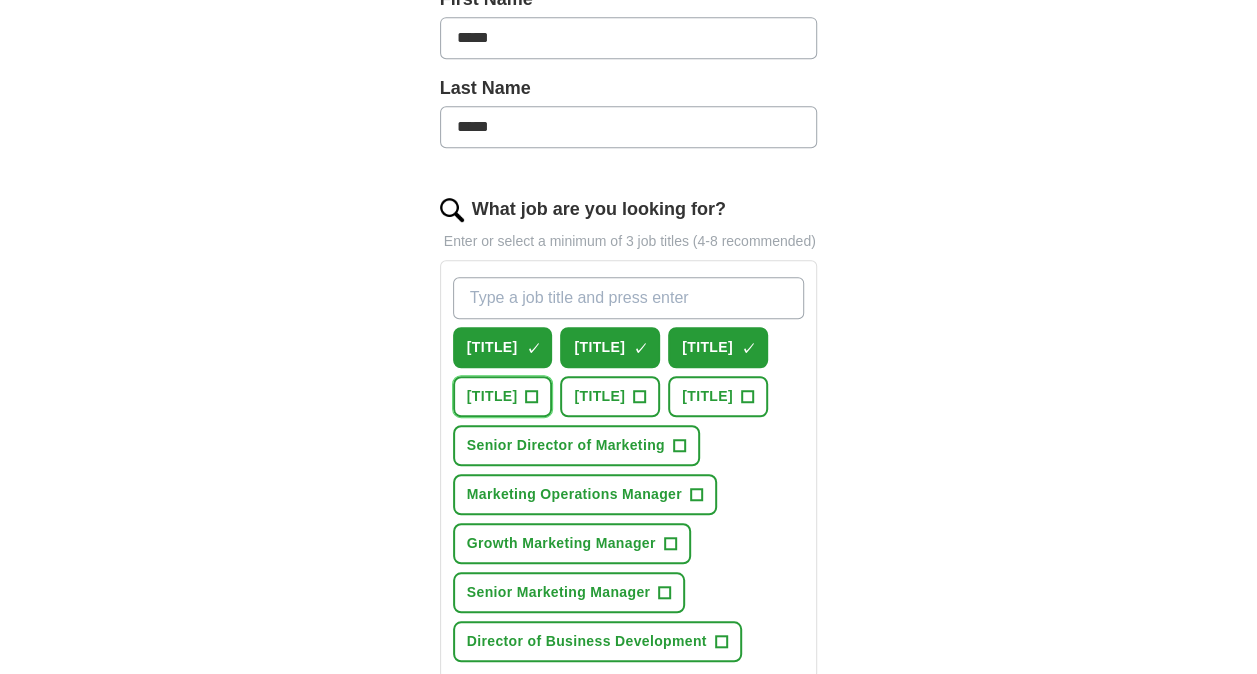 click on "[TITLE]" at bounding box center [492, 396] 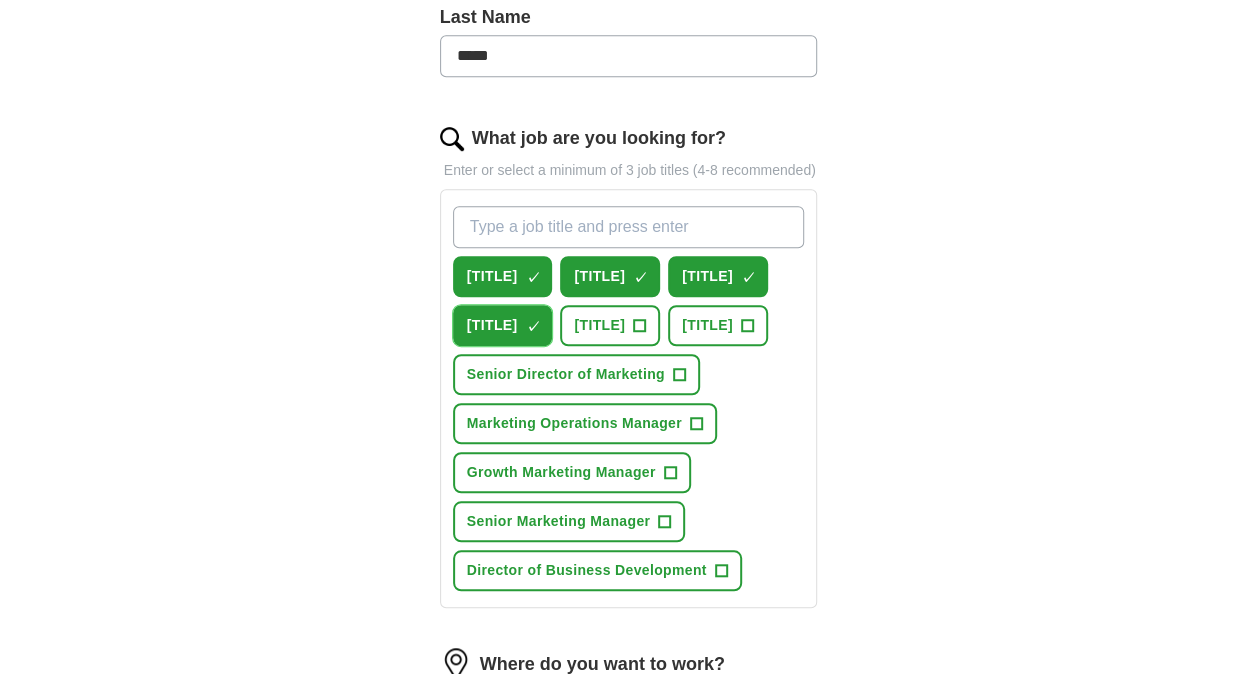 scroll, scrollTop: 600, scrollLeft: 0, axis: vertical 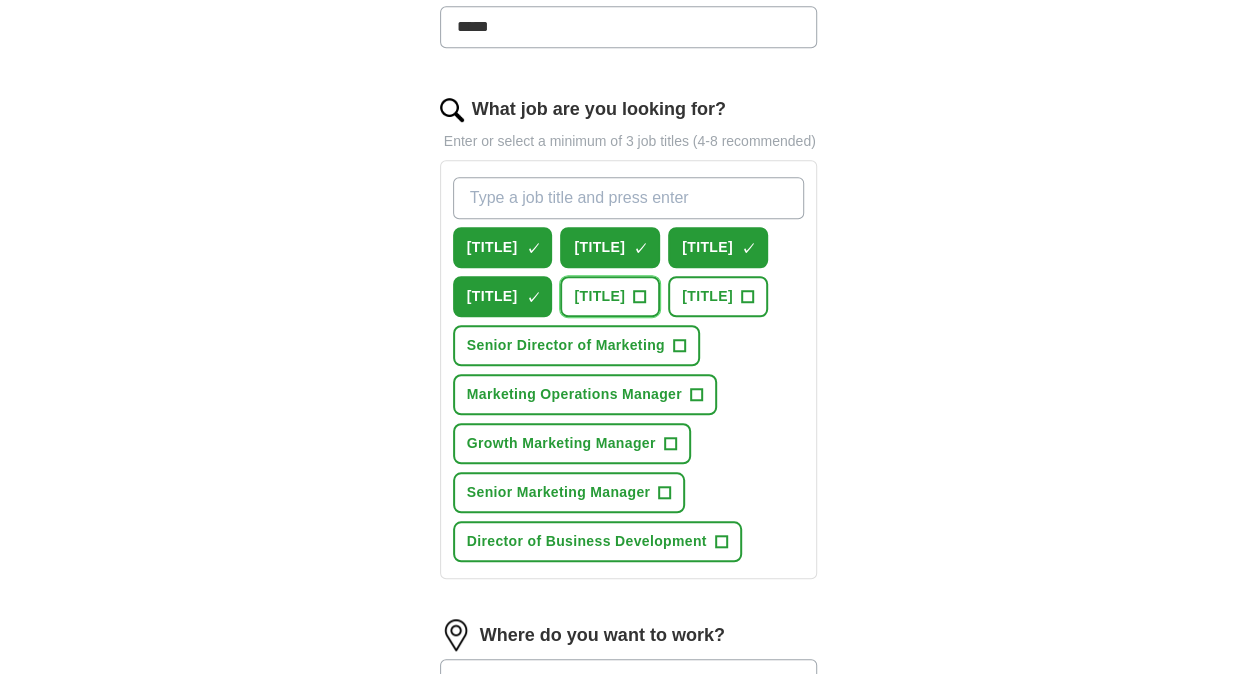click on "[TITLE]" at bounding box center [610, 296] 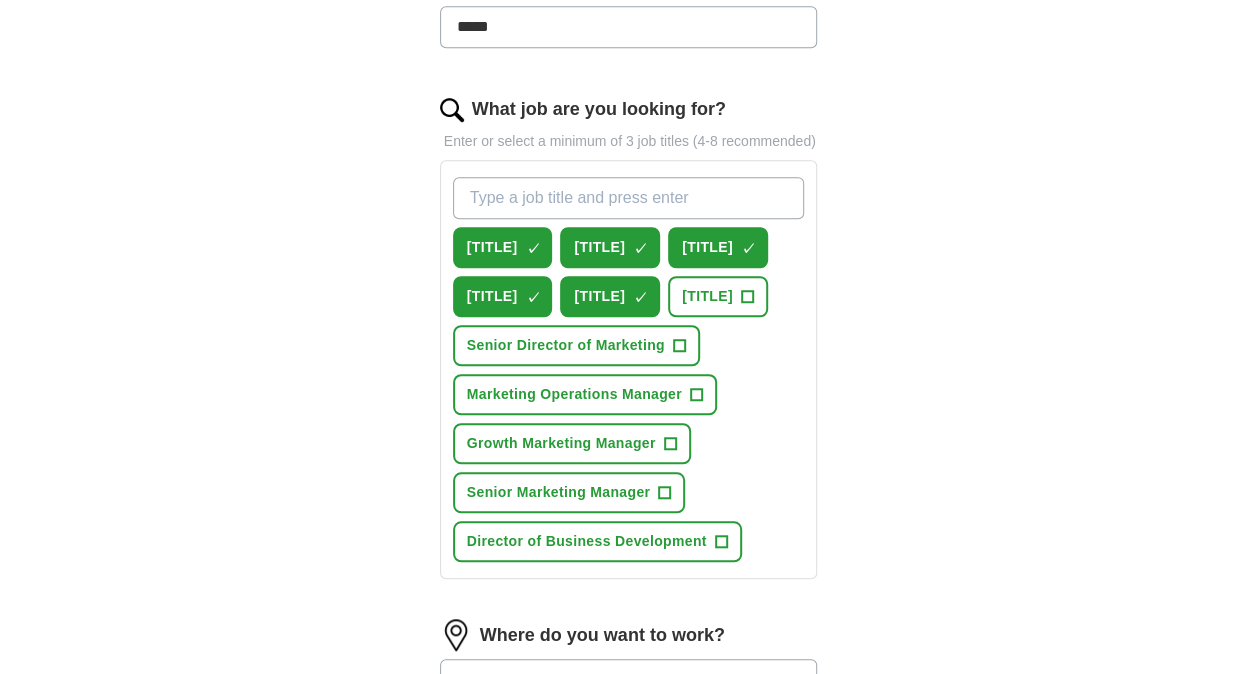 click on "[TITLE] ✓ × [TITLE] ✓ × [TITLE] ✓ × [TITLE] ✓ × [TITLE] ✓ × [TITLE] + [TITLE] + [TITLE] + [TITLE] + [TITLE] + [TITLE] +" at bounding box center [629, 369] 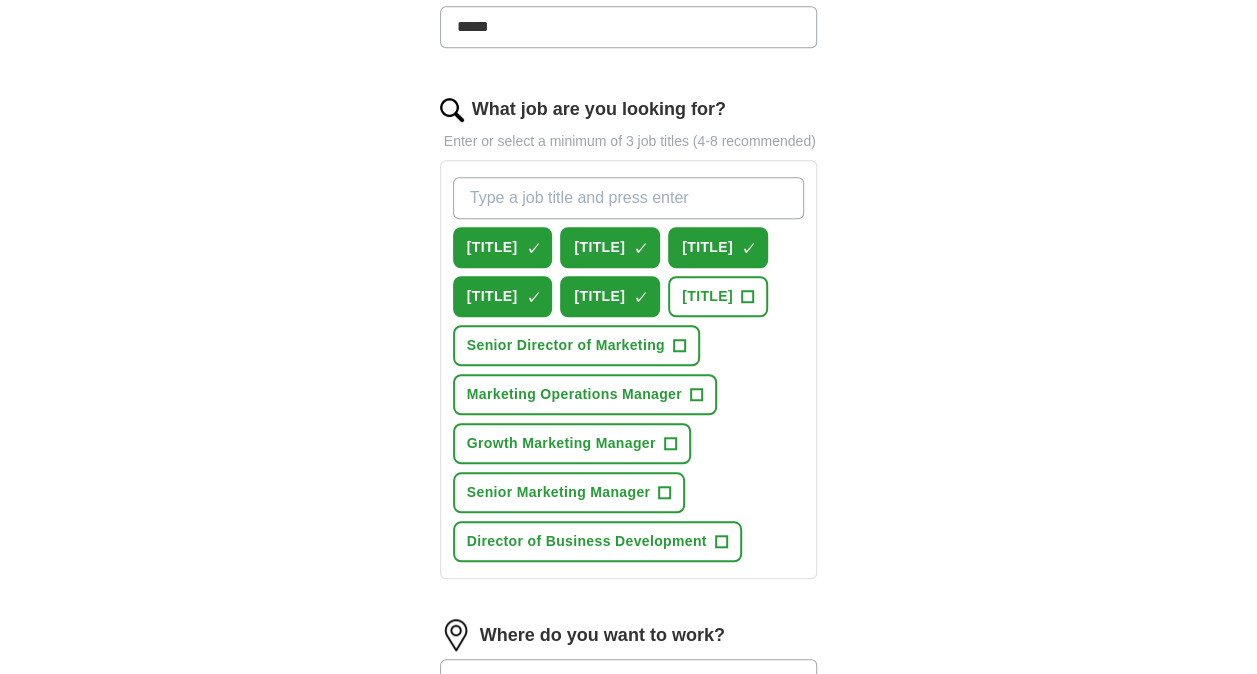 click on "[TITLE] ✓ × [TITLE] ✓ × [TITLE] ✓ × [TITLE] ✓ × [TITLE] ✓ × [TITLE] + [TITLE] + [TITLE] + [TITLE] + [TITLE] + [TITLE] +" at bounding box center [629, 369] 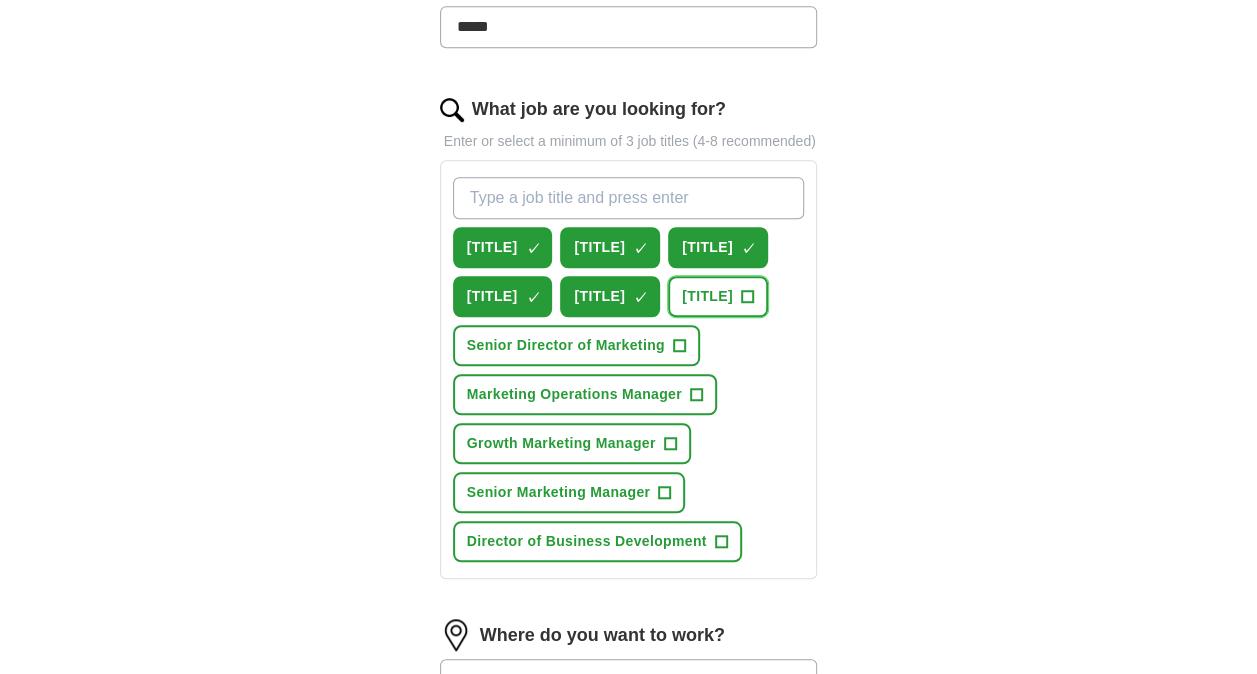 click on "[TITLE]" at bounding box center (707, 296) 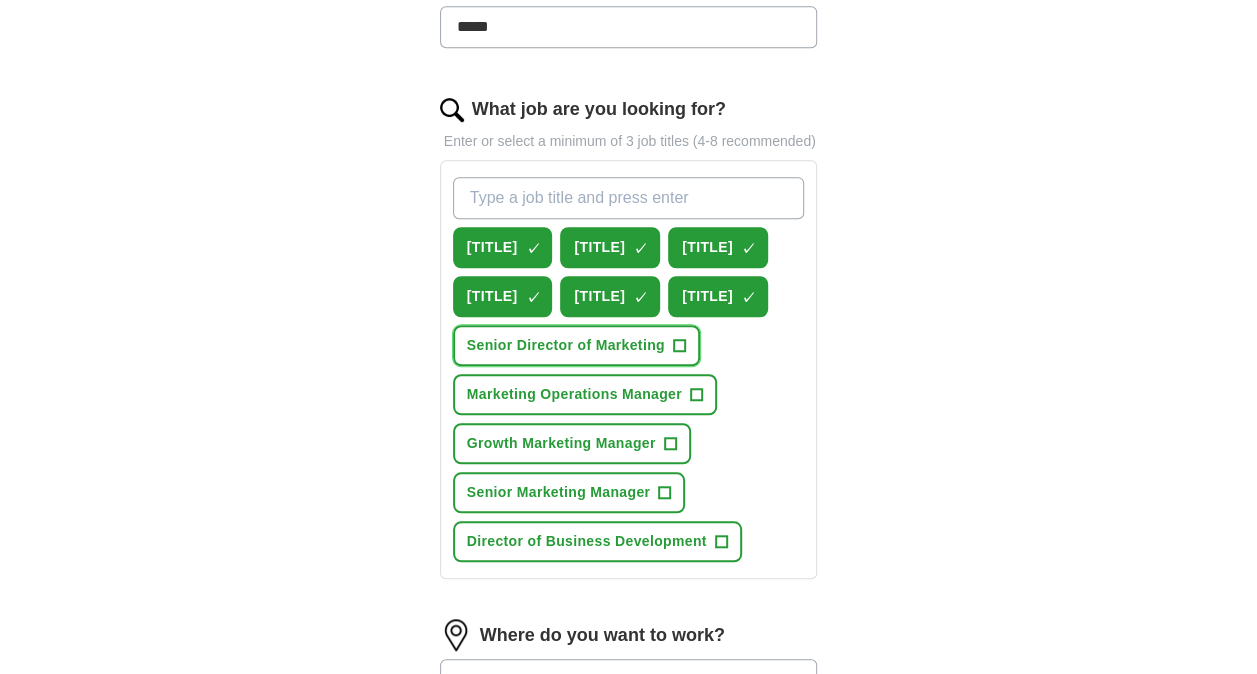 click on "Senior Director of Marketing" at bounding box center (566, 345) 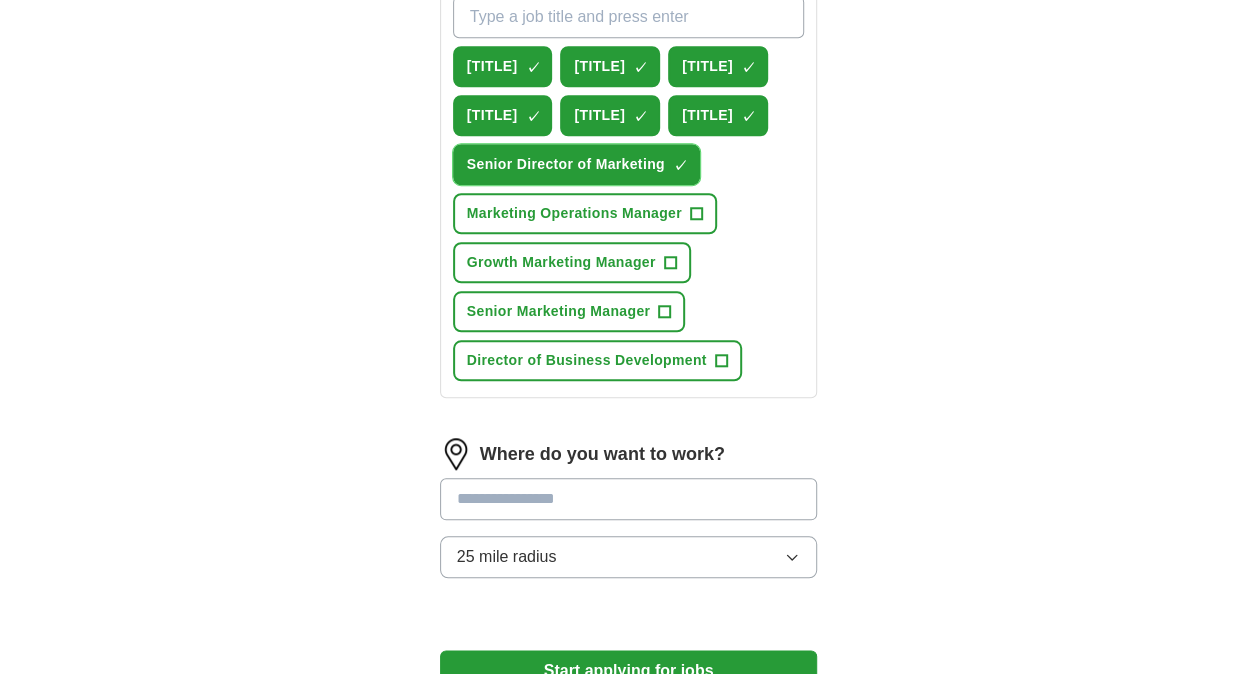 scroll, scrollTop: 800, scrollLeft: 0, axis: vertical 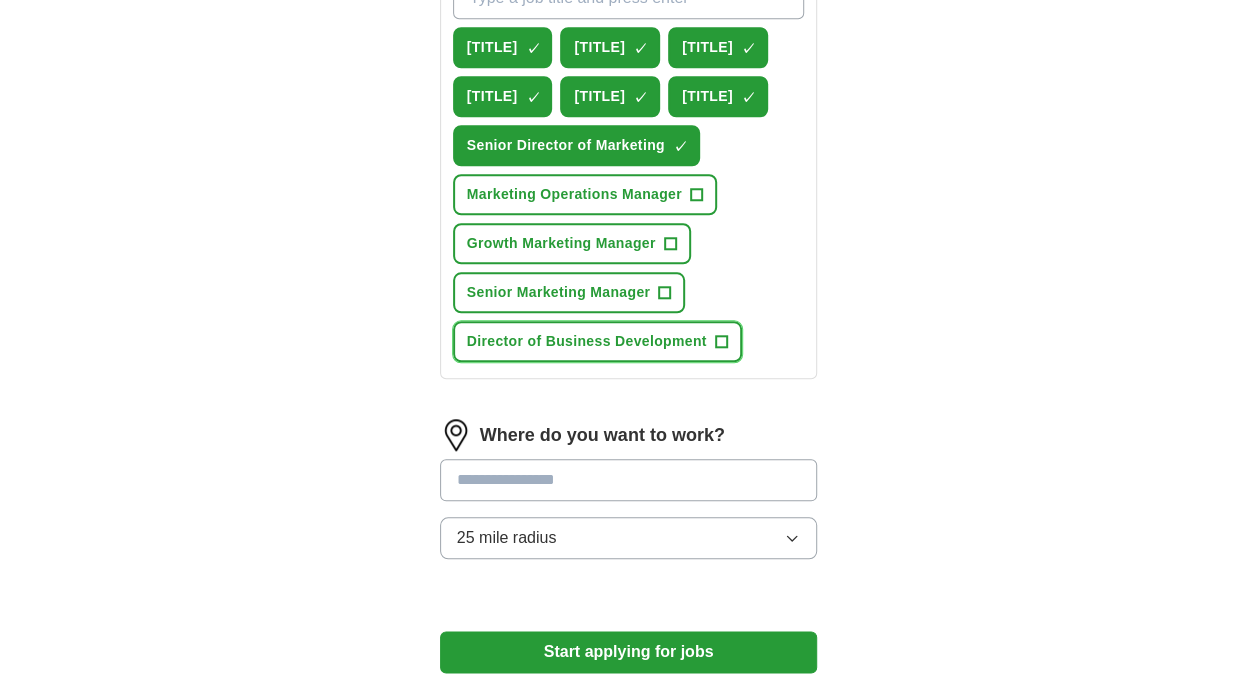 click on "Director of Business Development +" at bounding box center [597, 341] 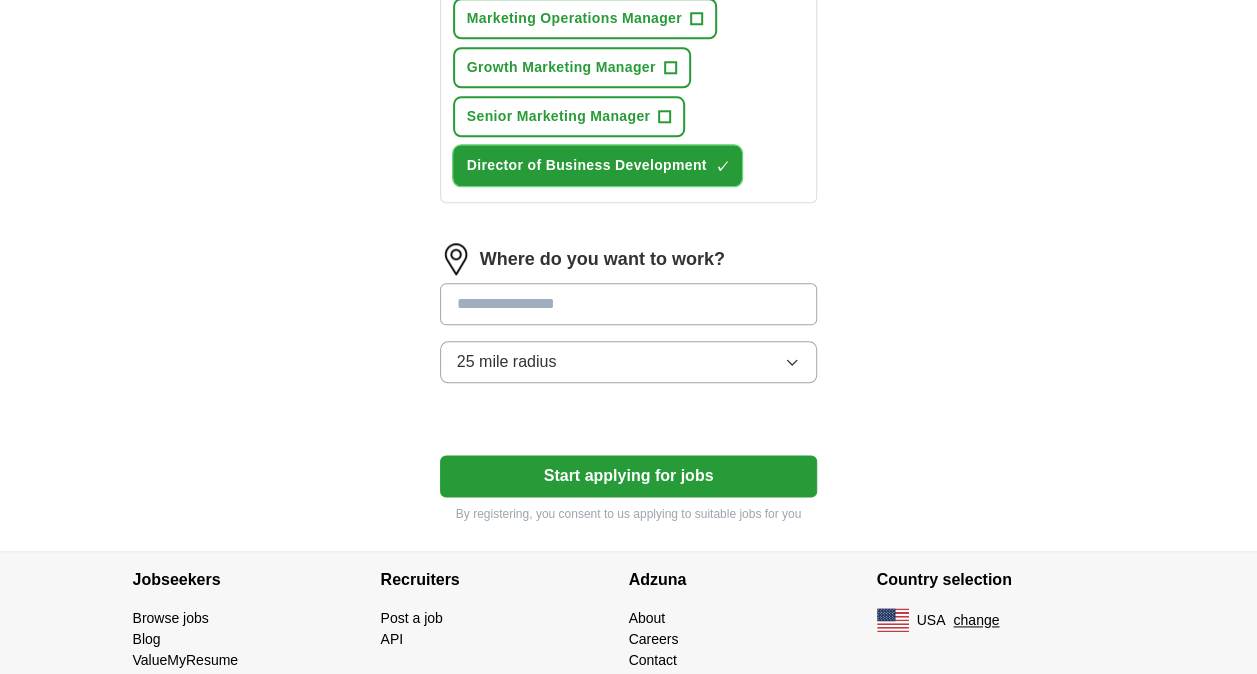 scroll, scrollTop: 1000, scrollLeft: 0, axis: vertical 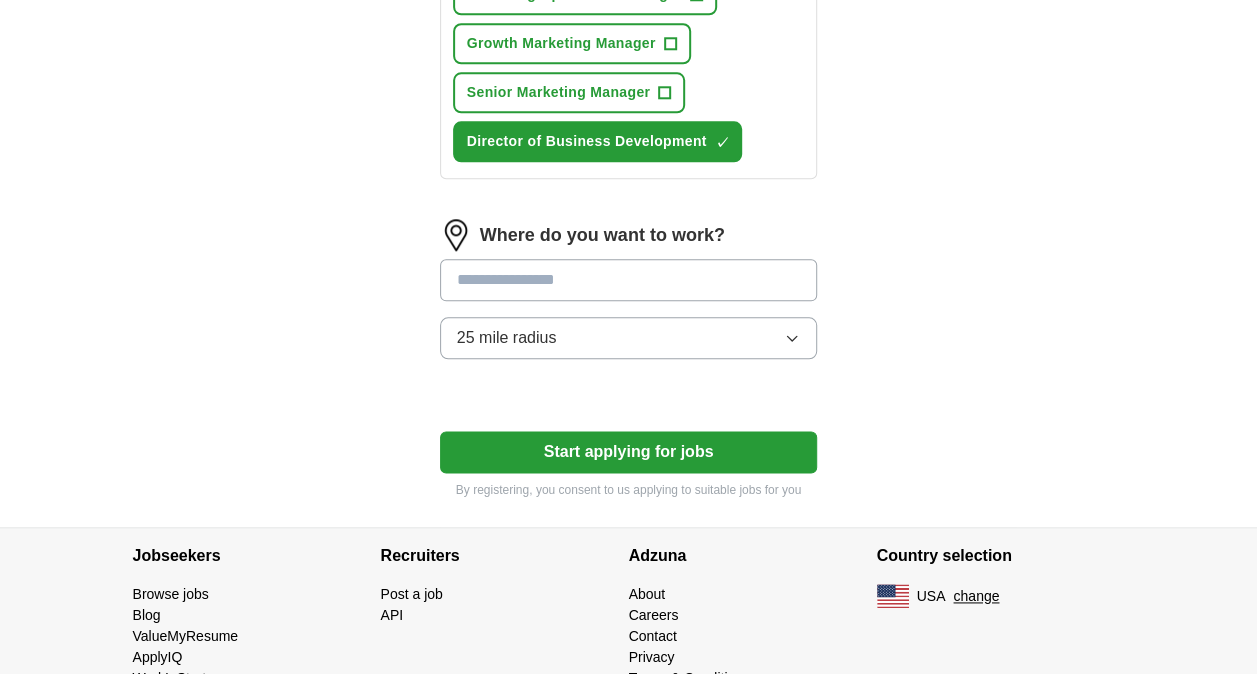 click at bounding box center (629, 280) 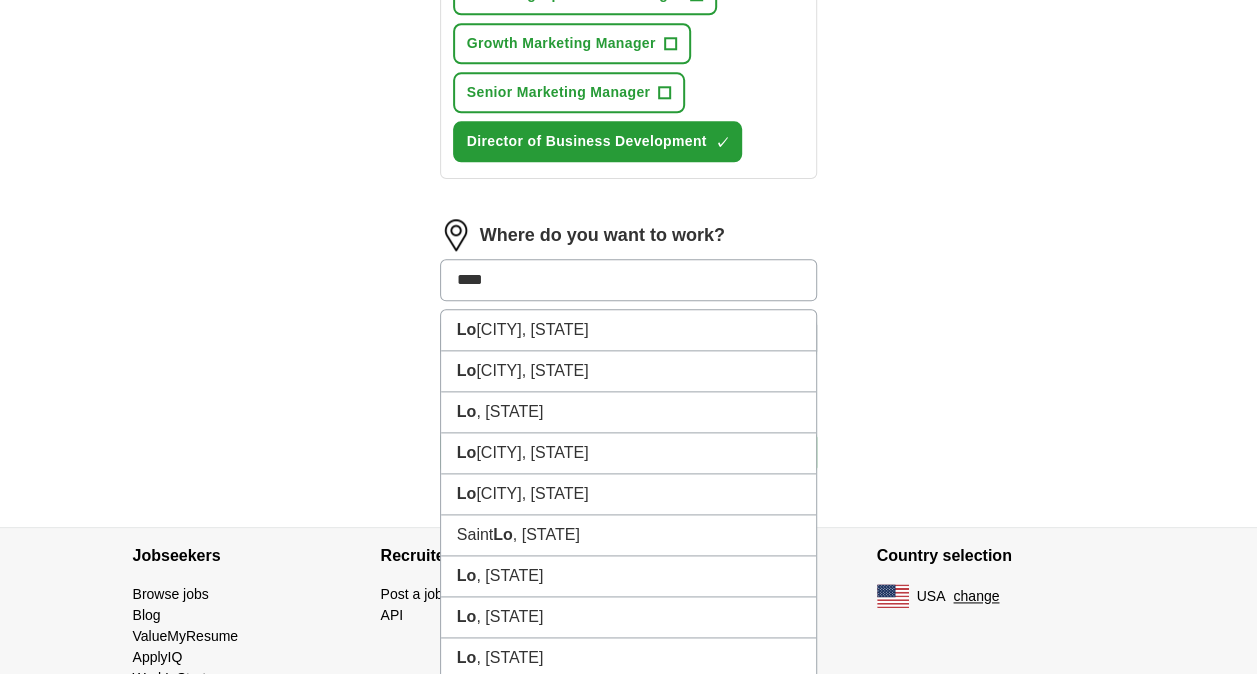 type on "*****" 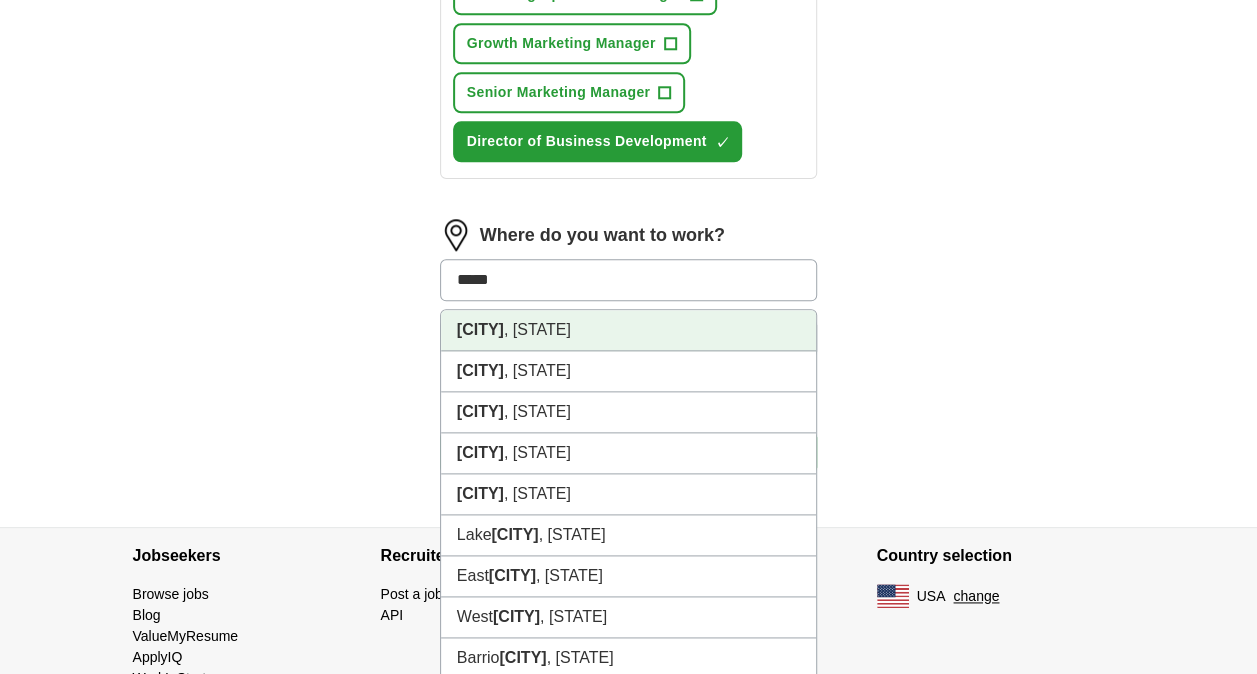 click on "[CITY], [STATE]" at bounding box center (629, 330) 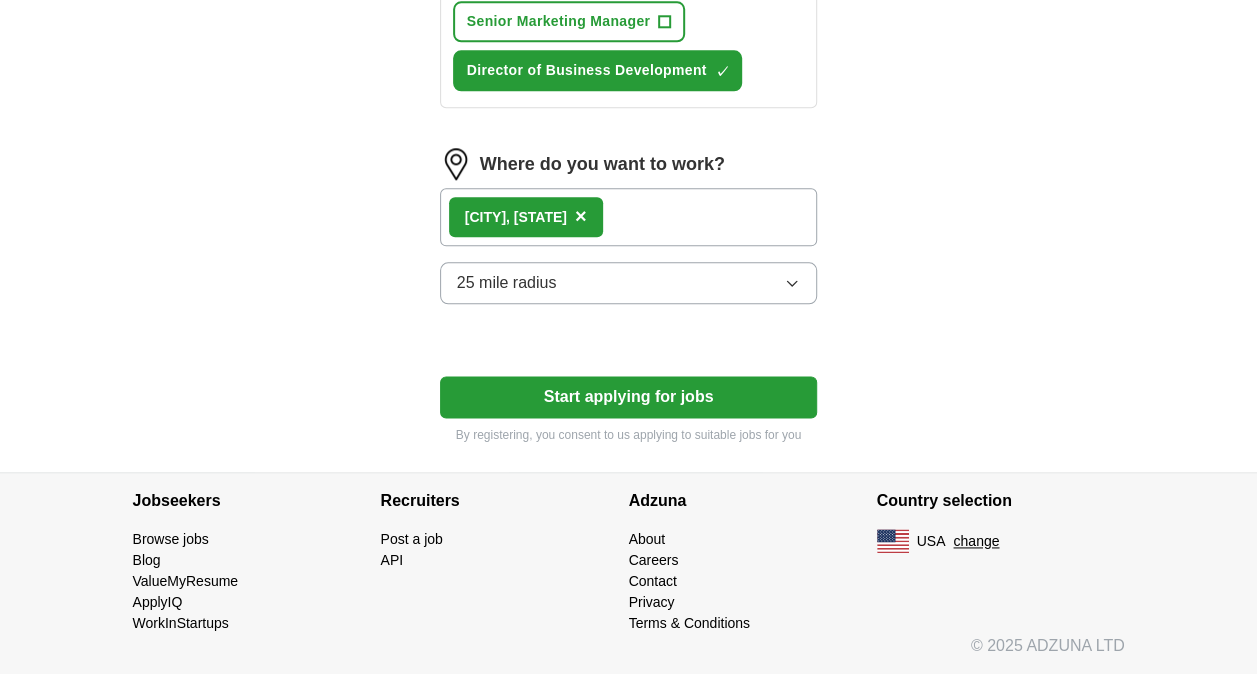scroll, scrollTop: 1200, scrollLeft: 0, axis: vertical 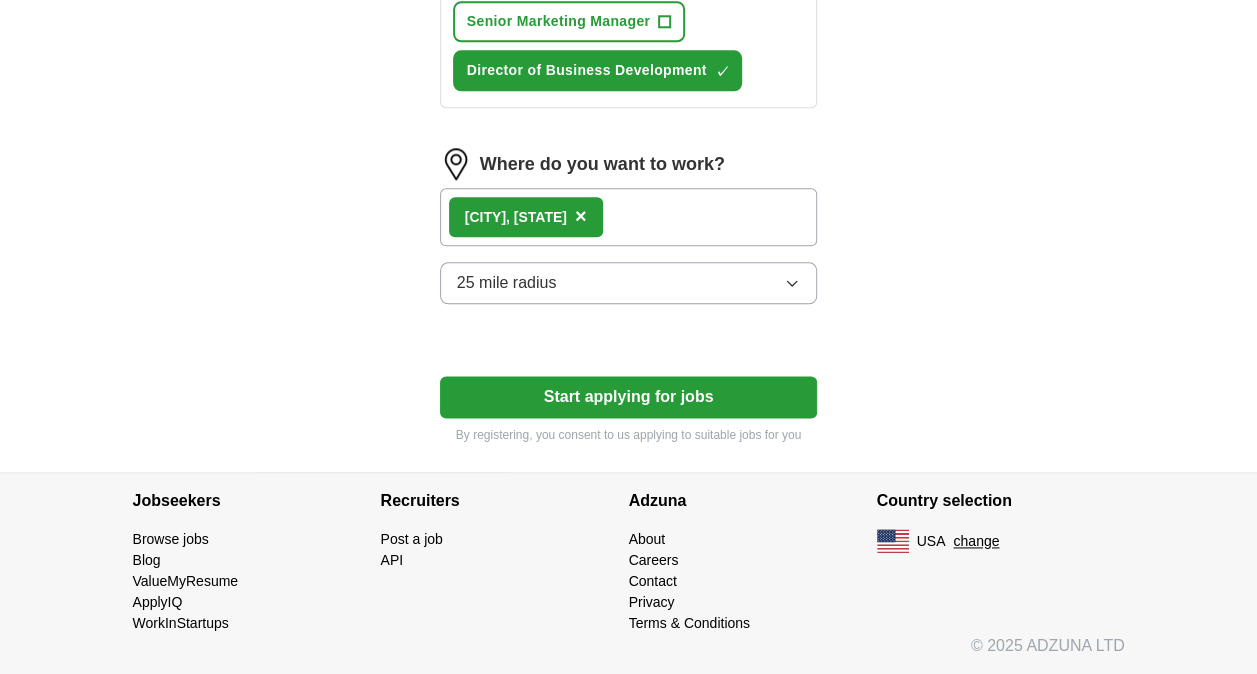 click 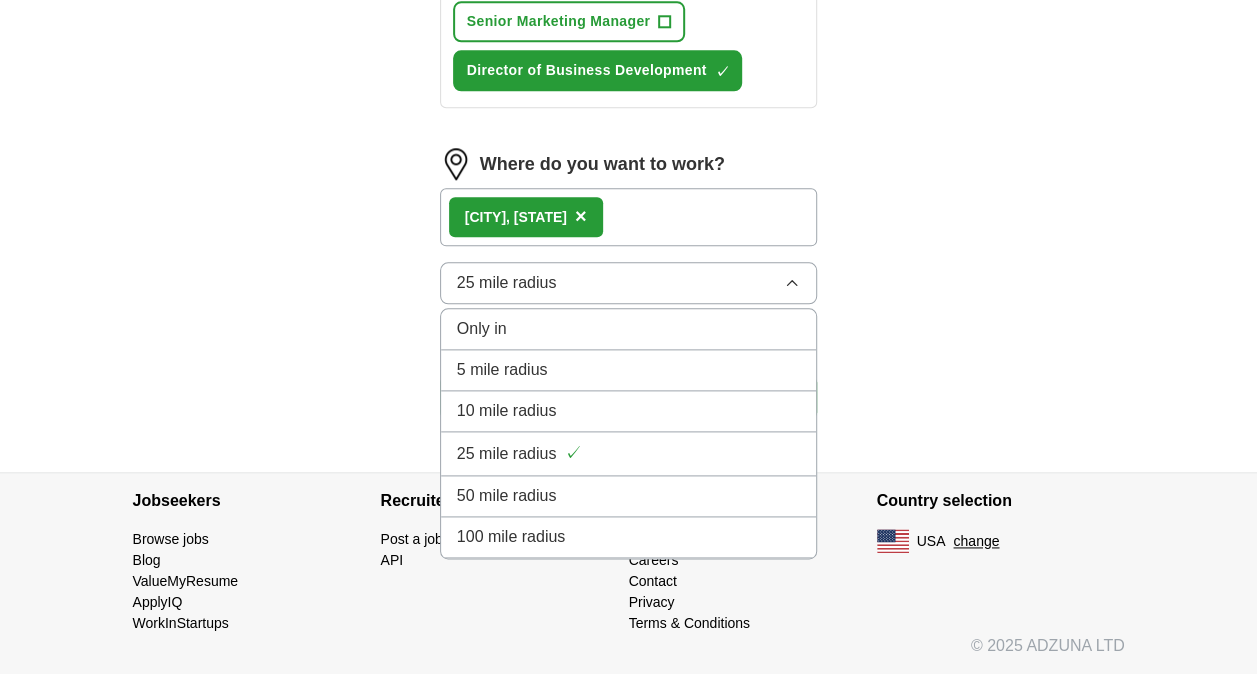 click on "50 mile radius" at bounding box center [629, 496] 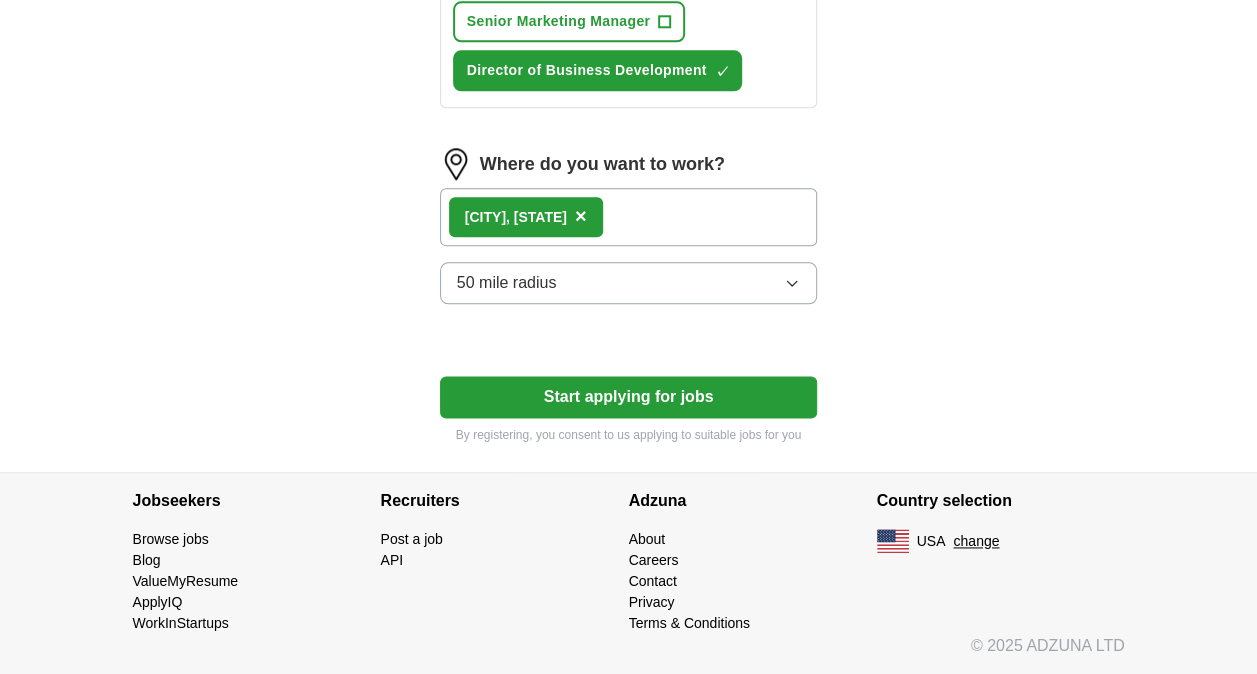 click on "Start applying for jobs" at bounding box center [629, 397] 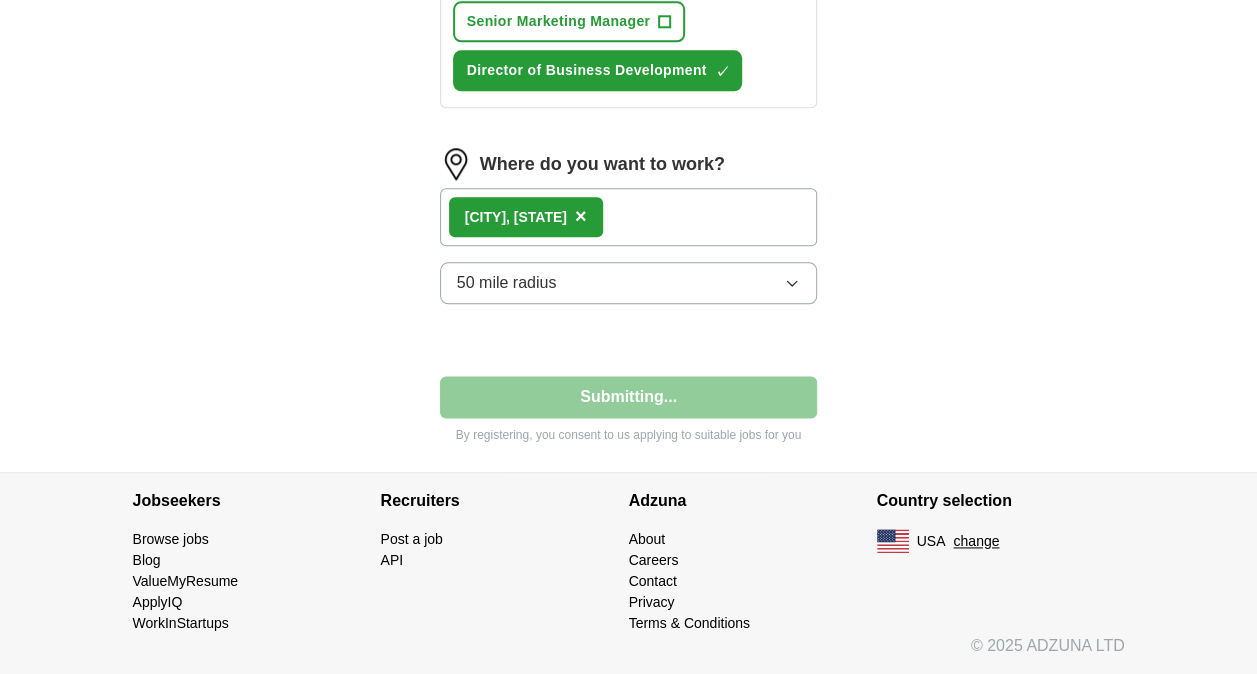 select on "**" 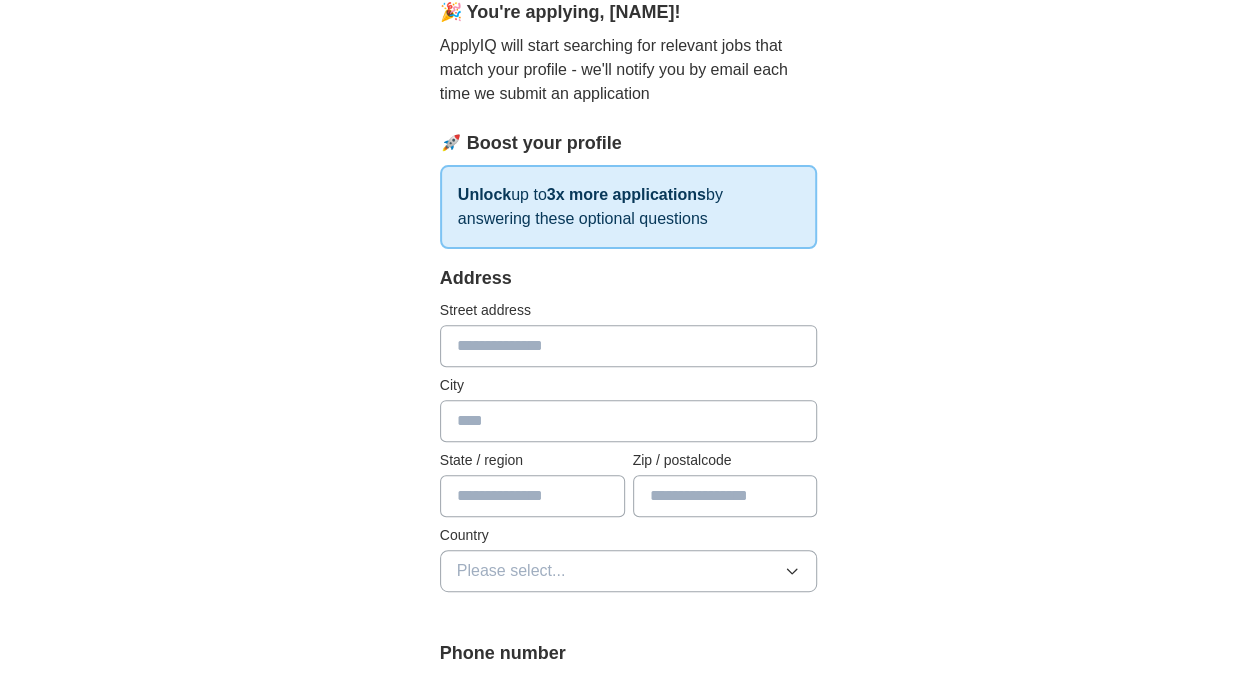 scroll, scrollTop: 200, scrollLeft: 0, axis: vertical 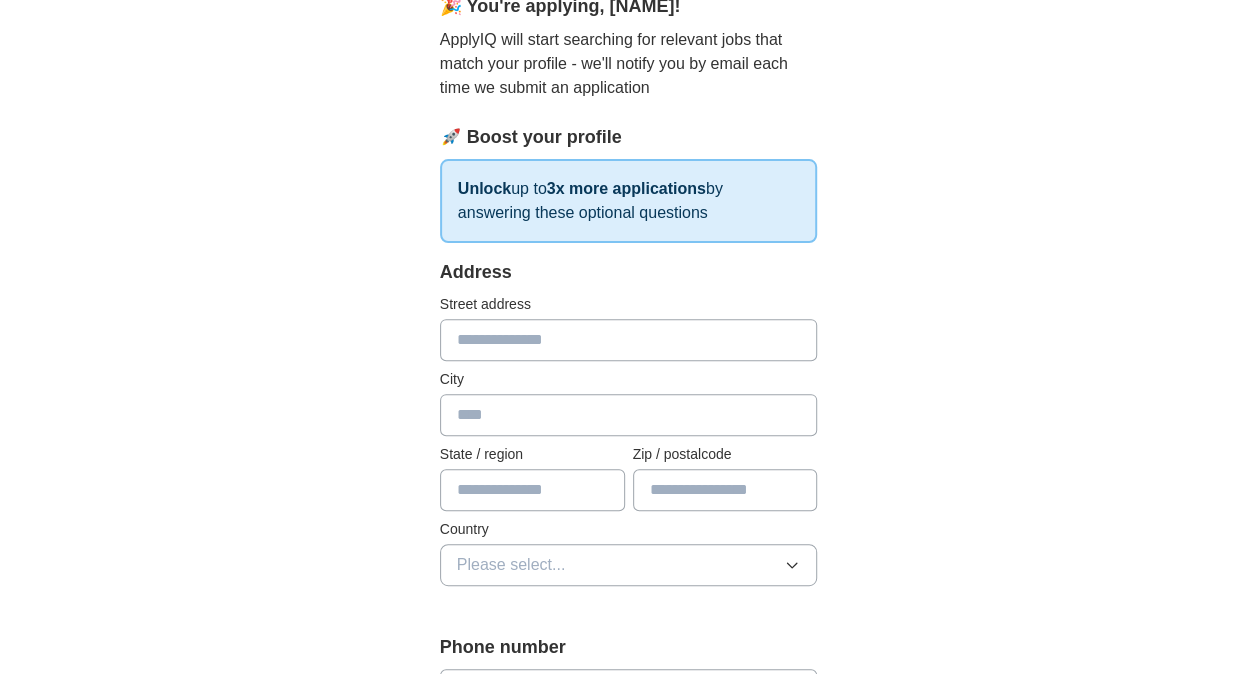 click at bounding box center [629, 340] 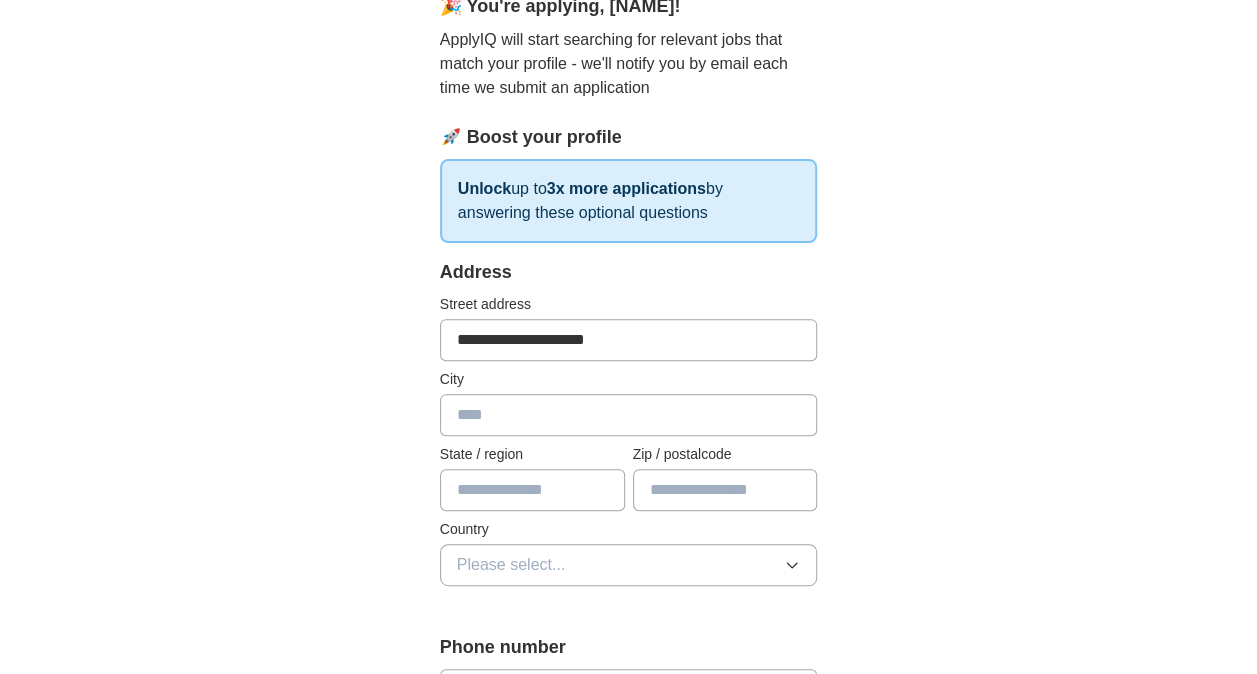 type on "**********" 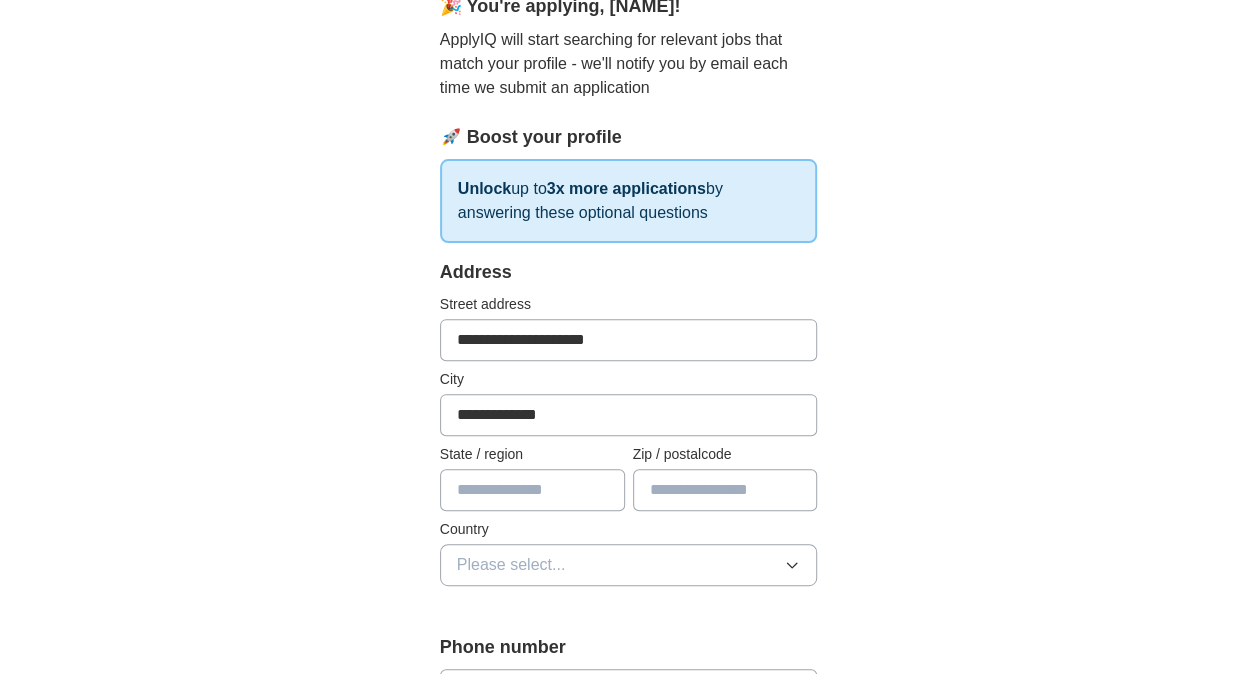 type on "**" 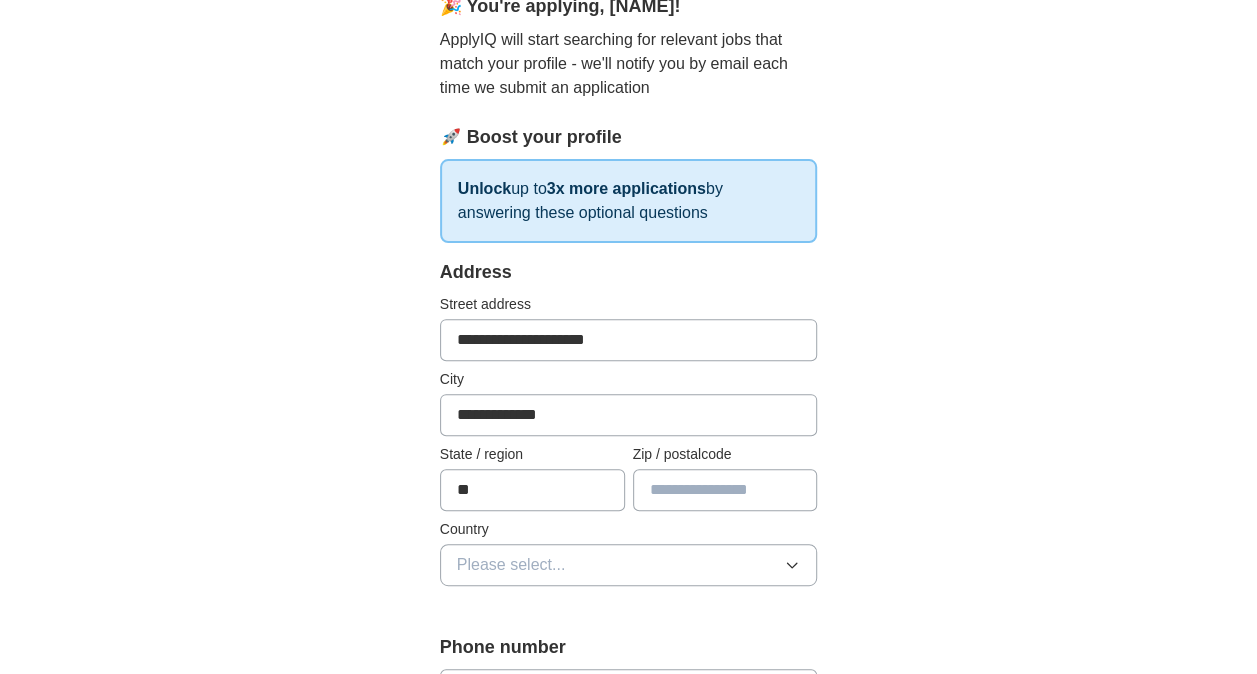type on "*****" 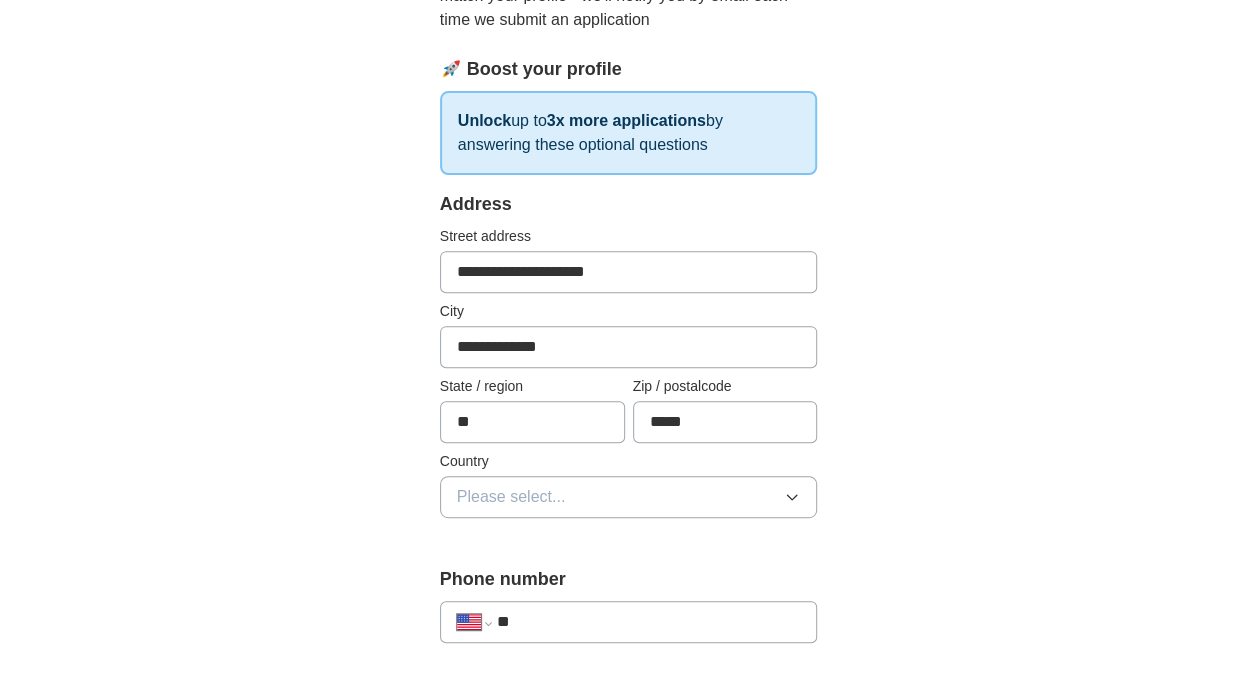 scroll, scrollTop: 300, scrollLeft: 0, axis: vertical 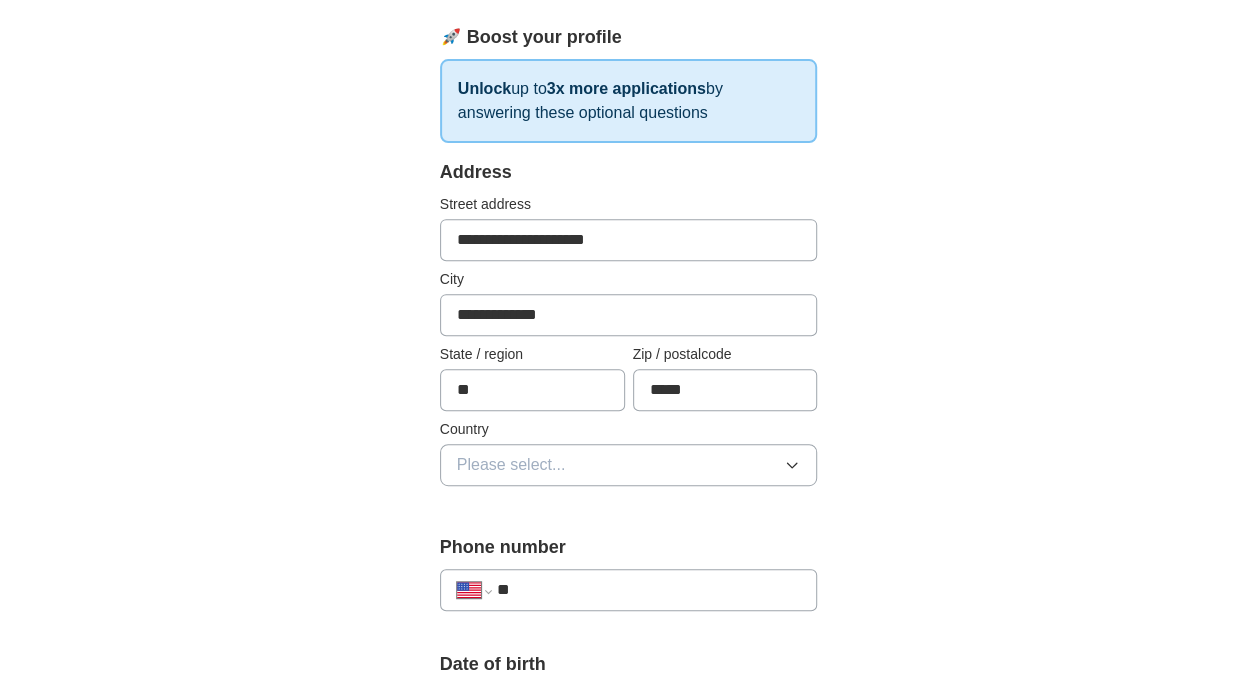 click 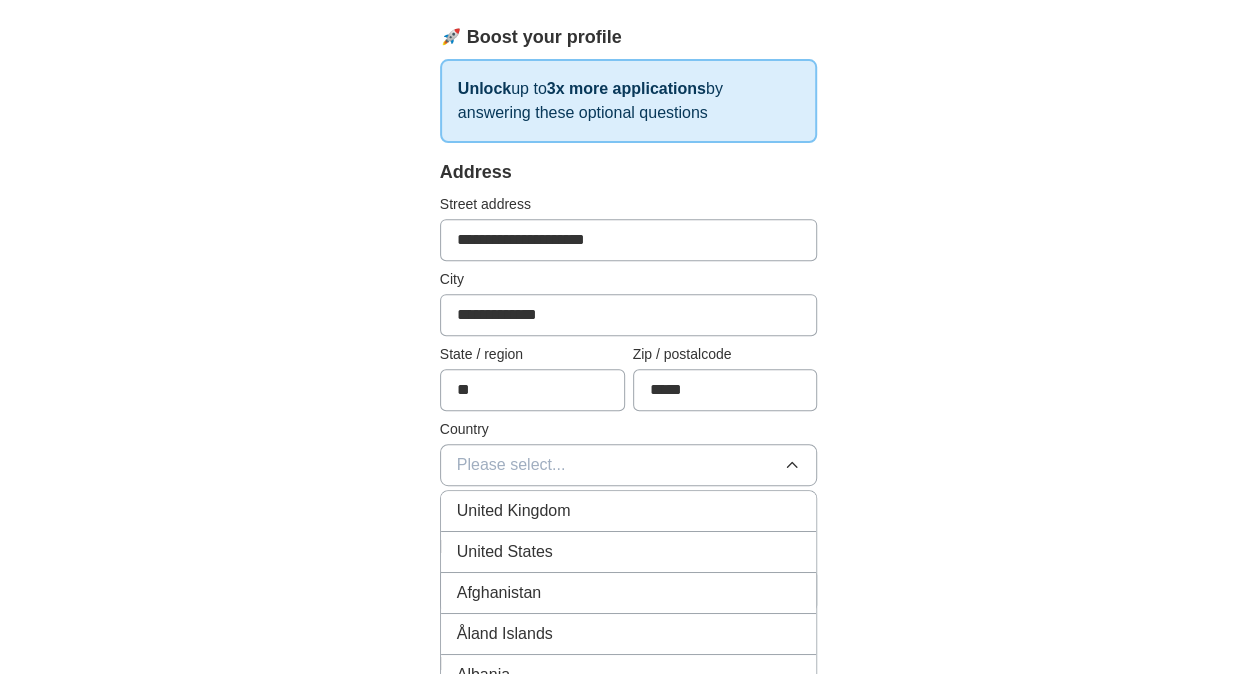 click on "United States" at bounding box center (629, 552) 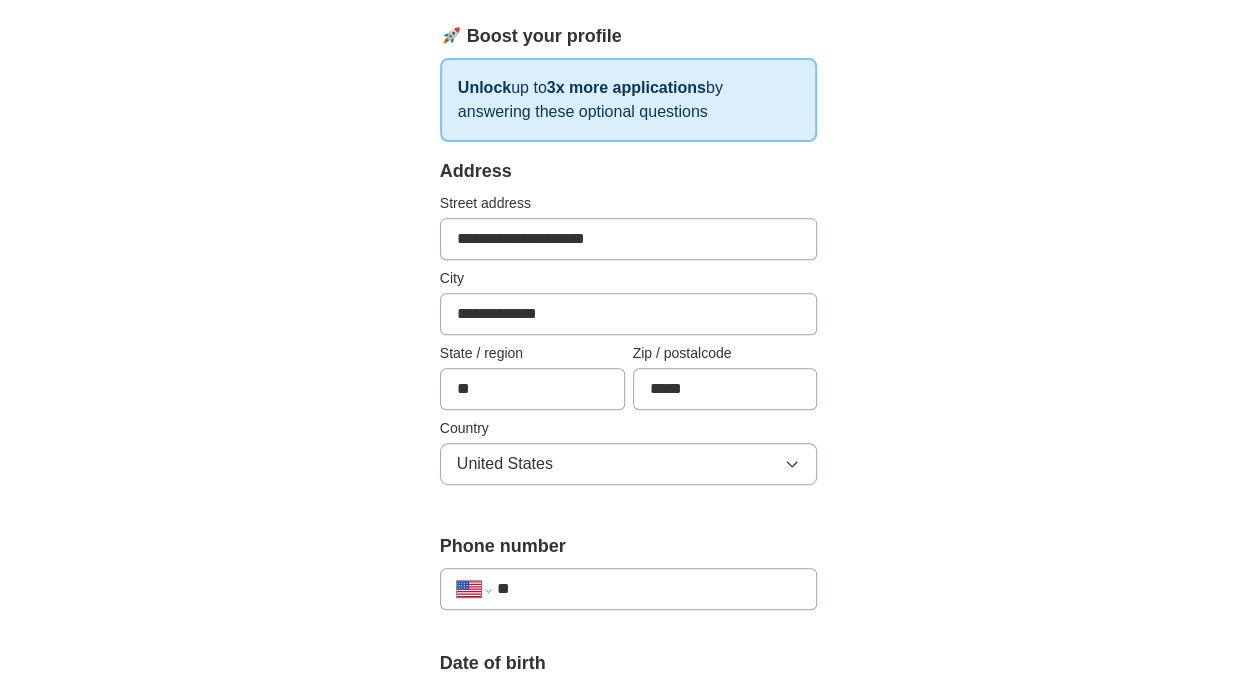 scroll, scrollTop: 500, scrollLeft: 0, axis: vertical 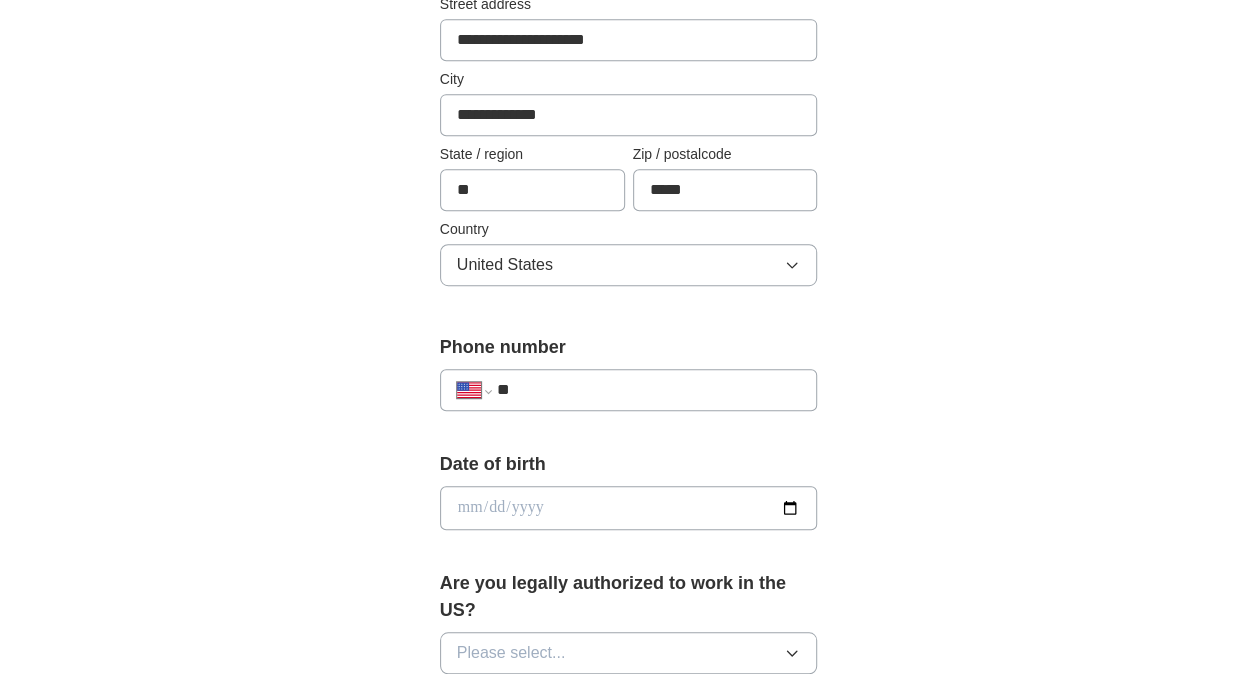 click on "**" at bounding box center (649, 390) 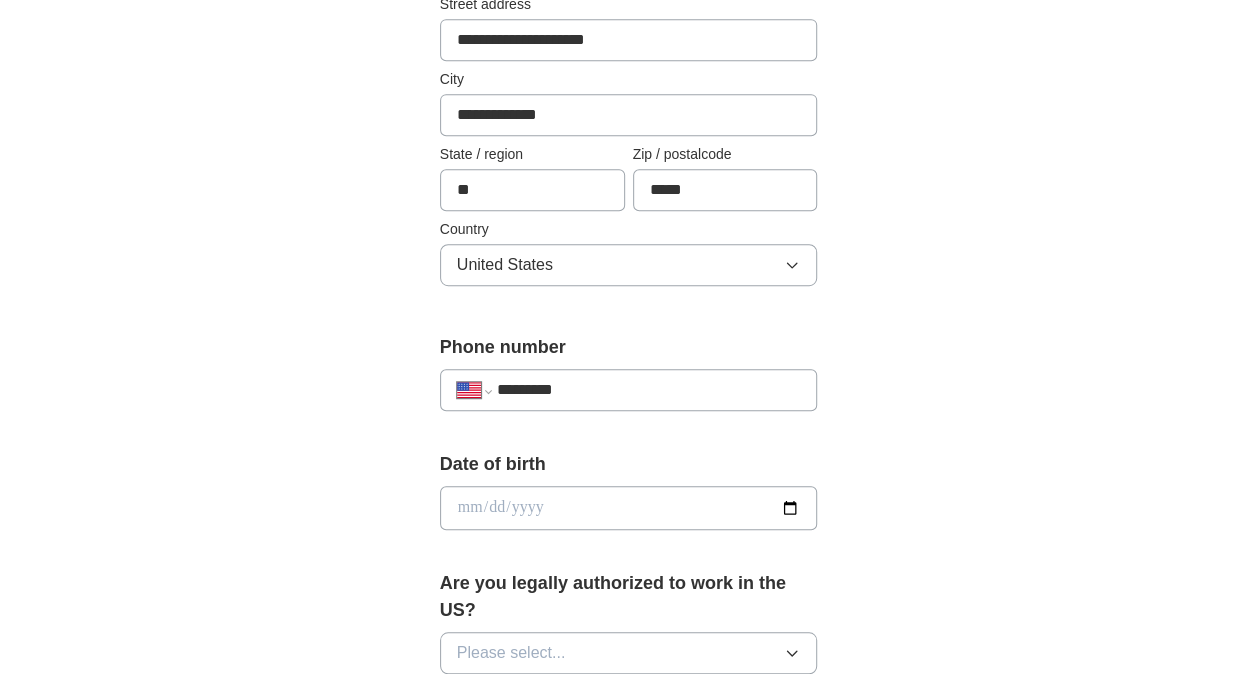 type on "**********" 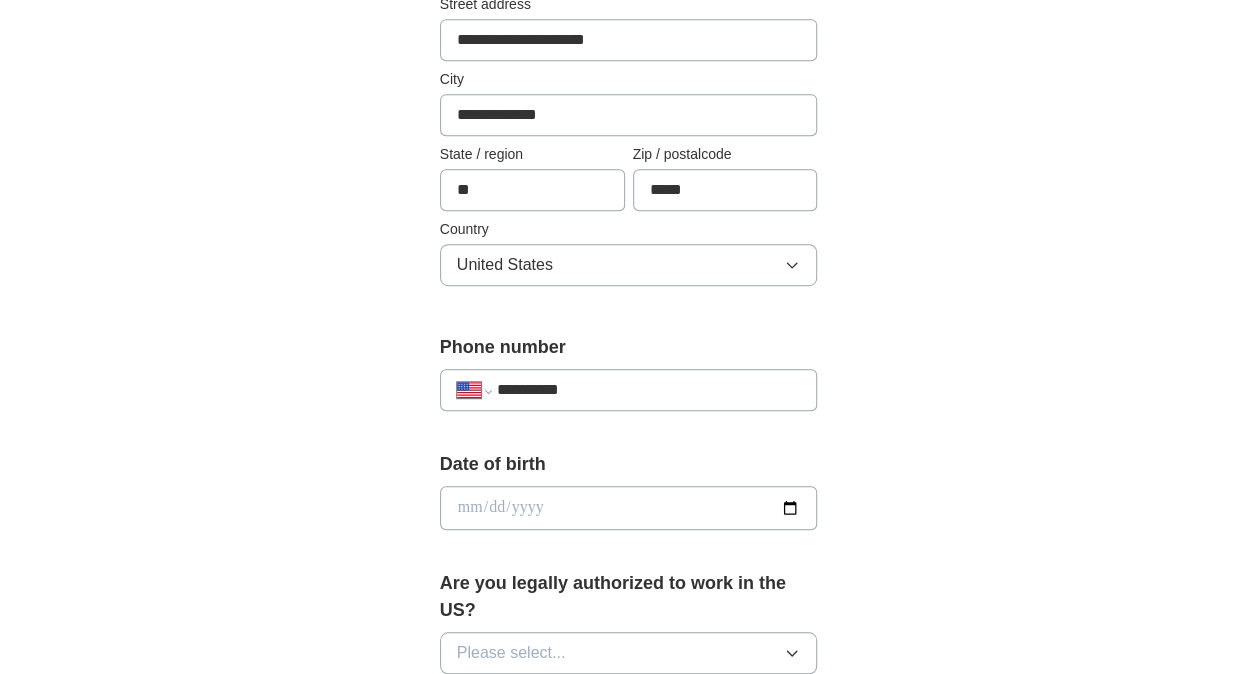select on "**" 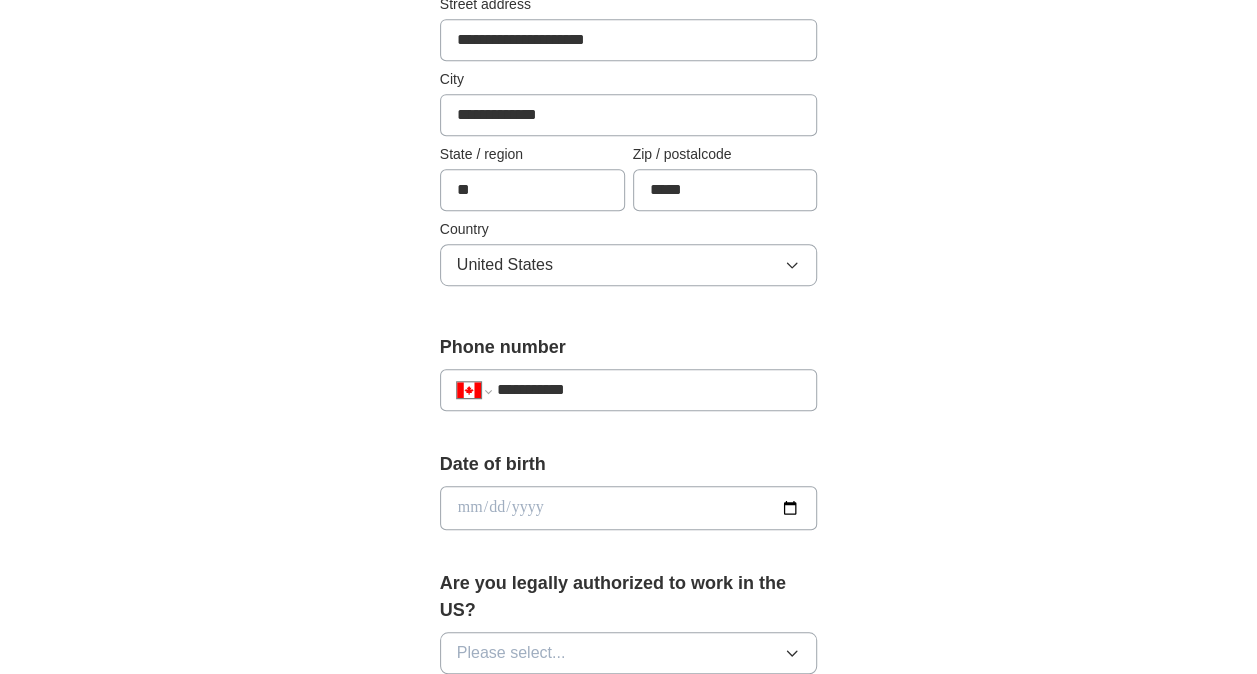 select on "**" 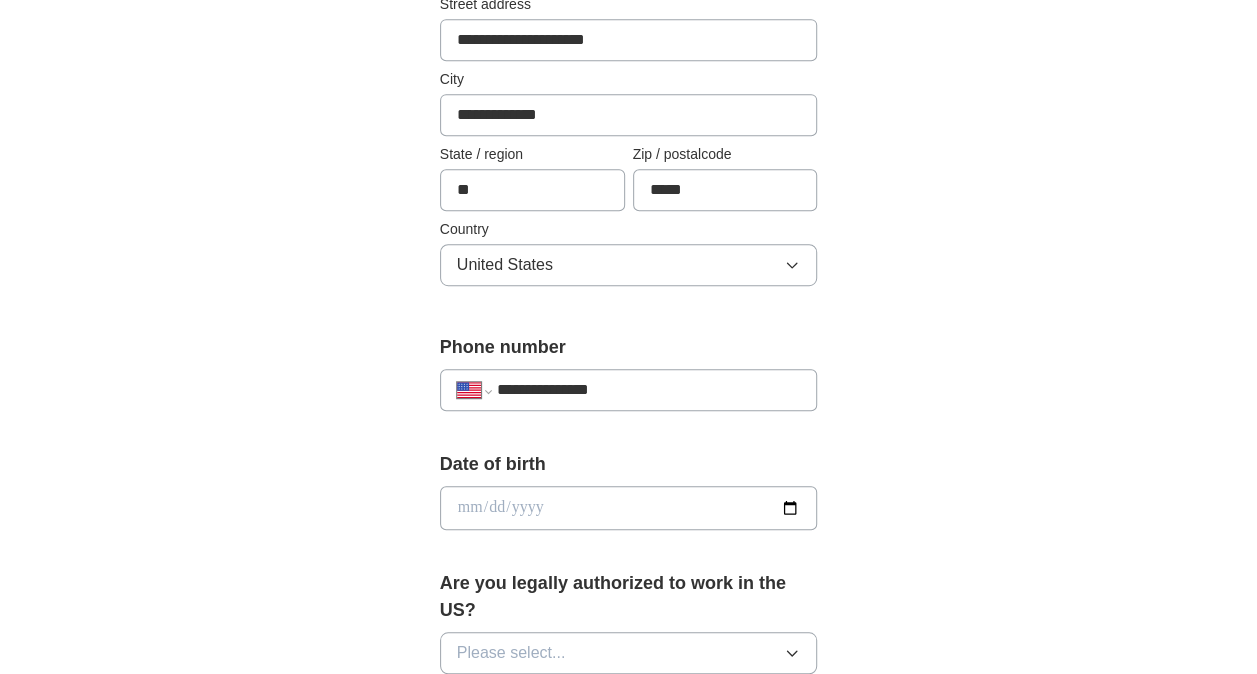 type on "**********" 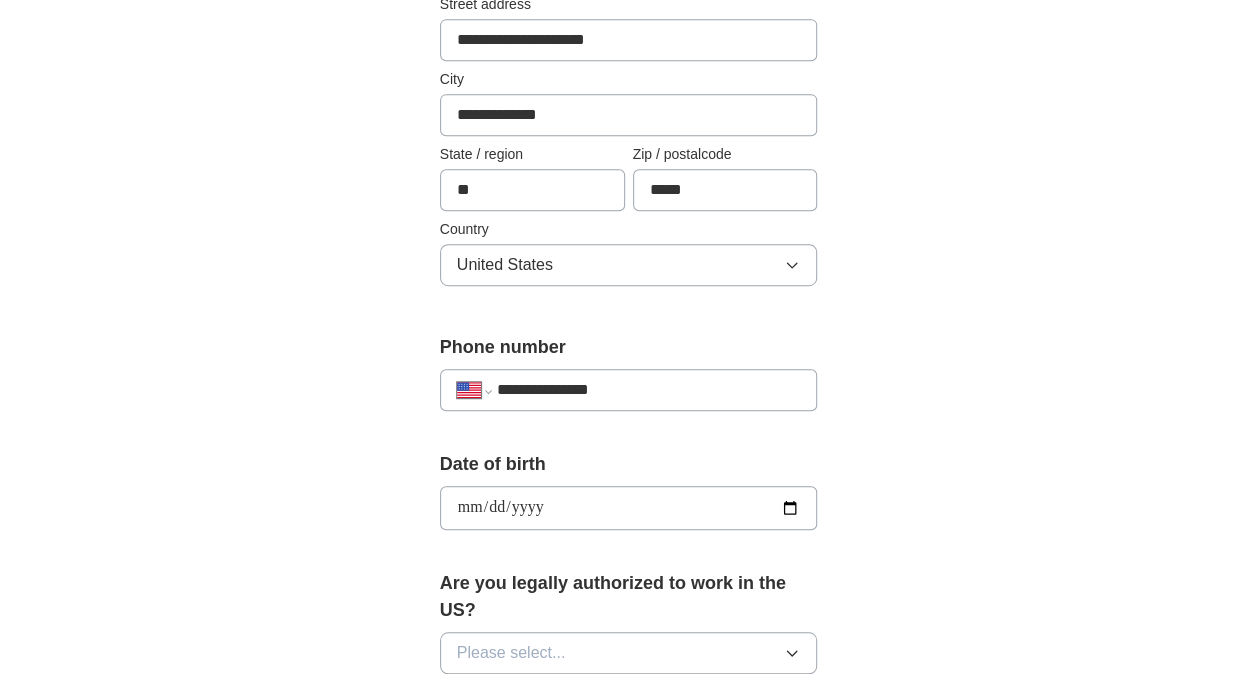 click on "**********" at bounding box center [629, 508] 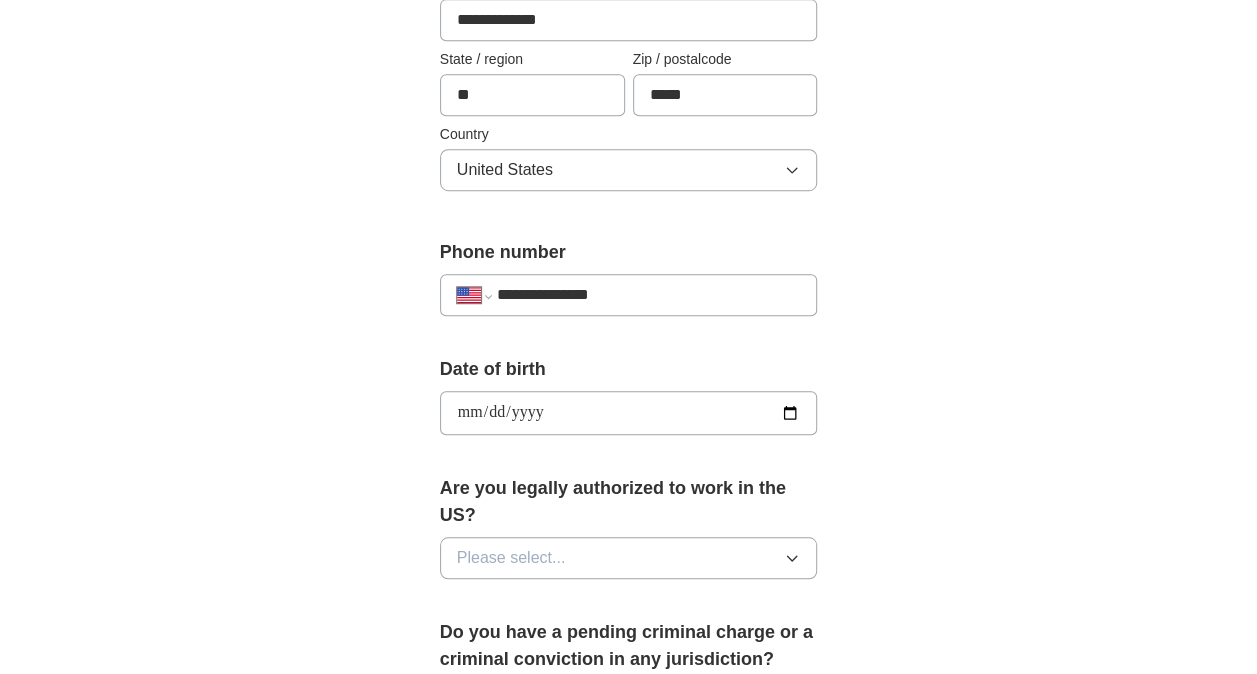 scroll, scrollTop: 700, scrollLeft: 0, axis: vertical 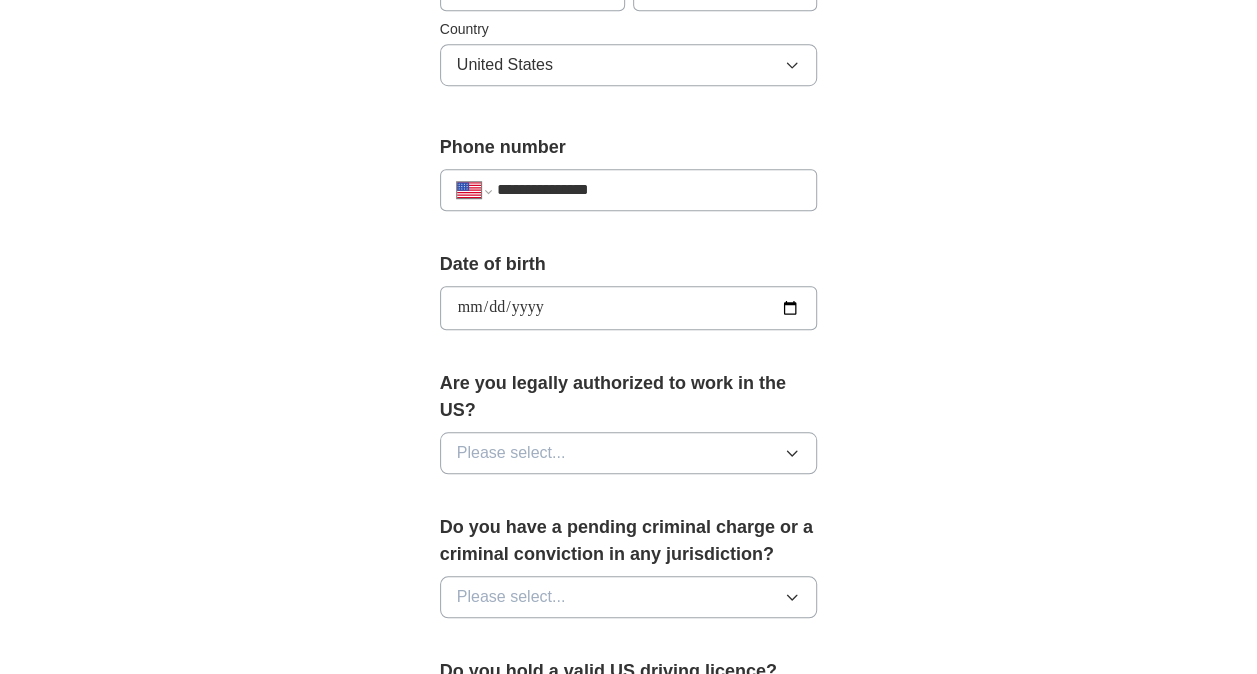 click 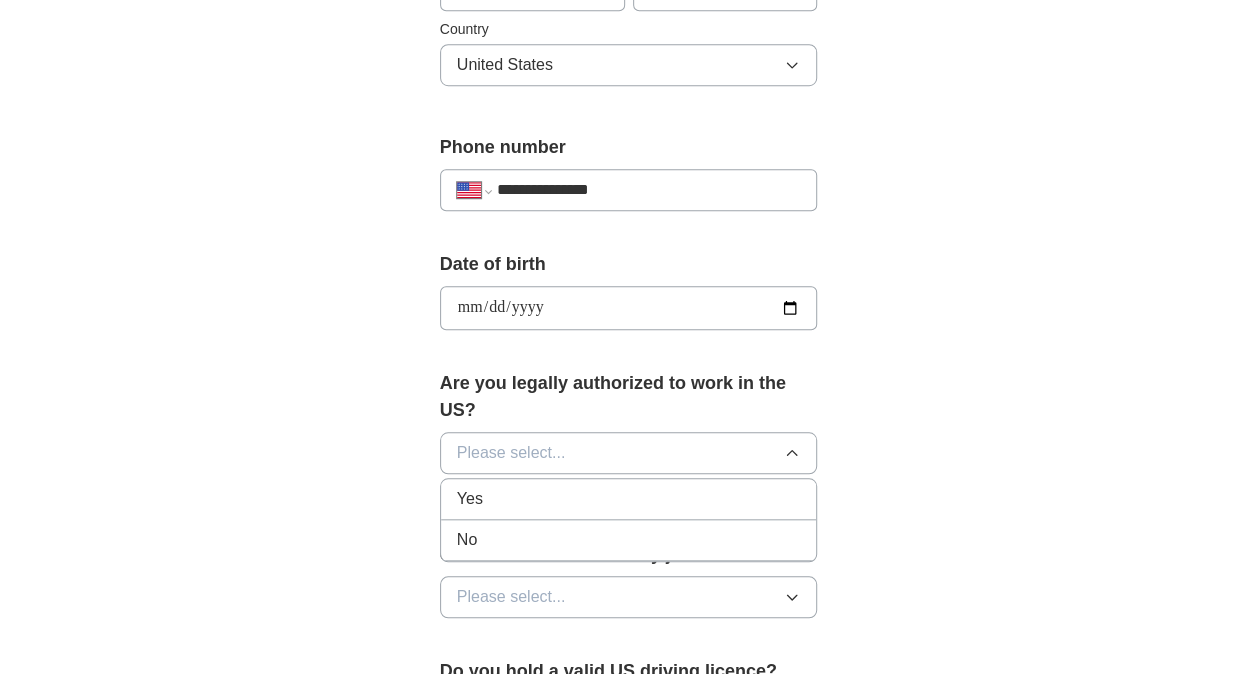 click on "Yes" at bounding box center (629, 499) 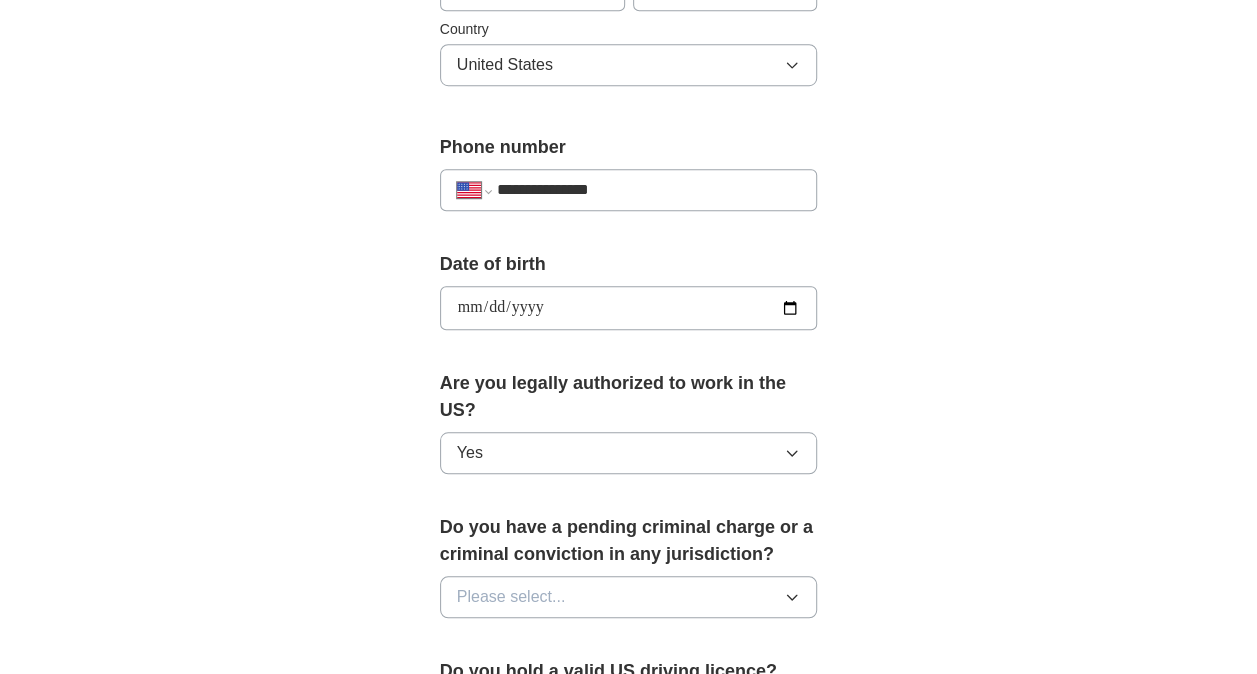 click 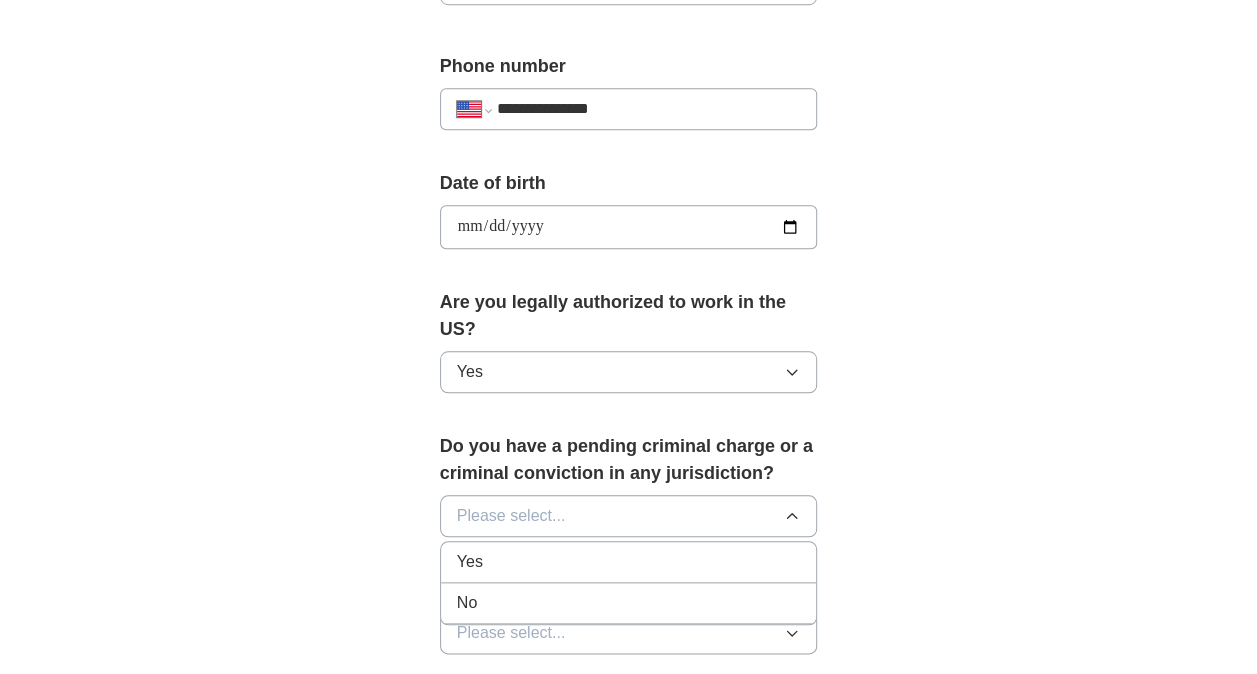 scroll, scrollTop: 900, scrollLeft: 0, axis: vertical 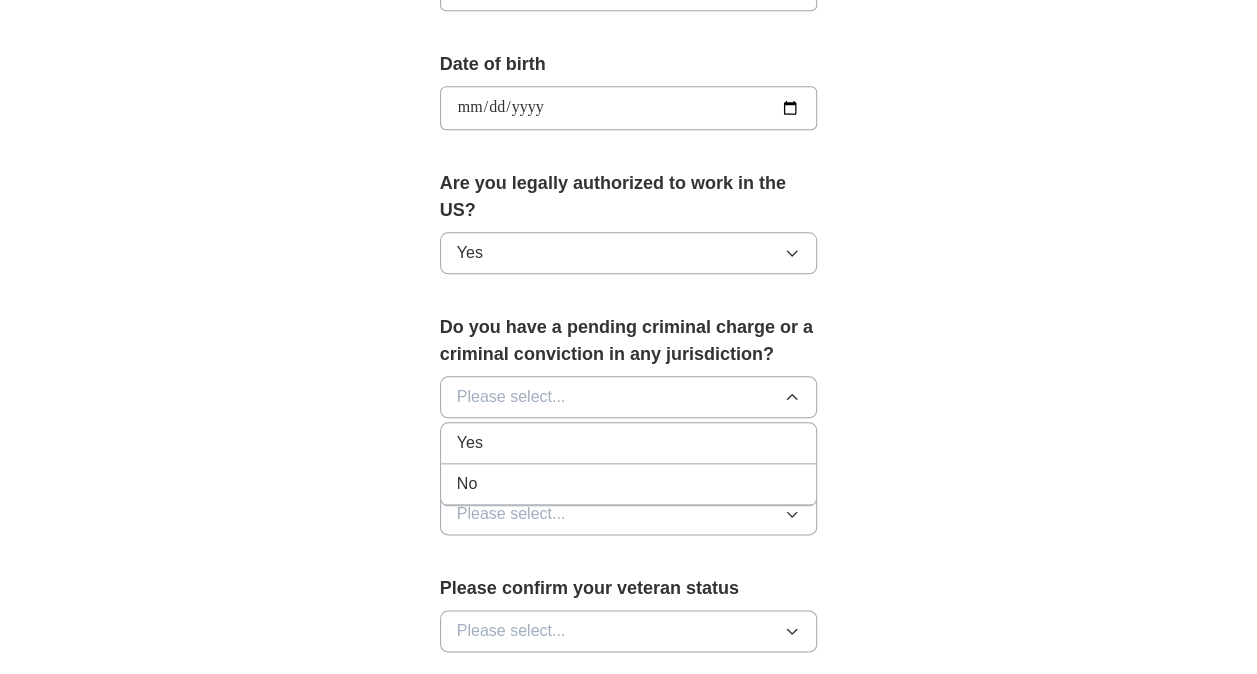 click on "No" at bounding box center [629, 484] 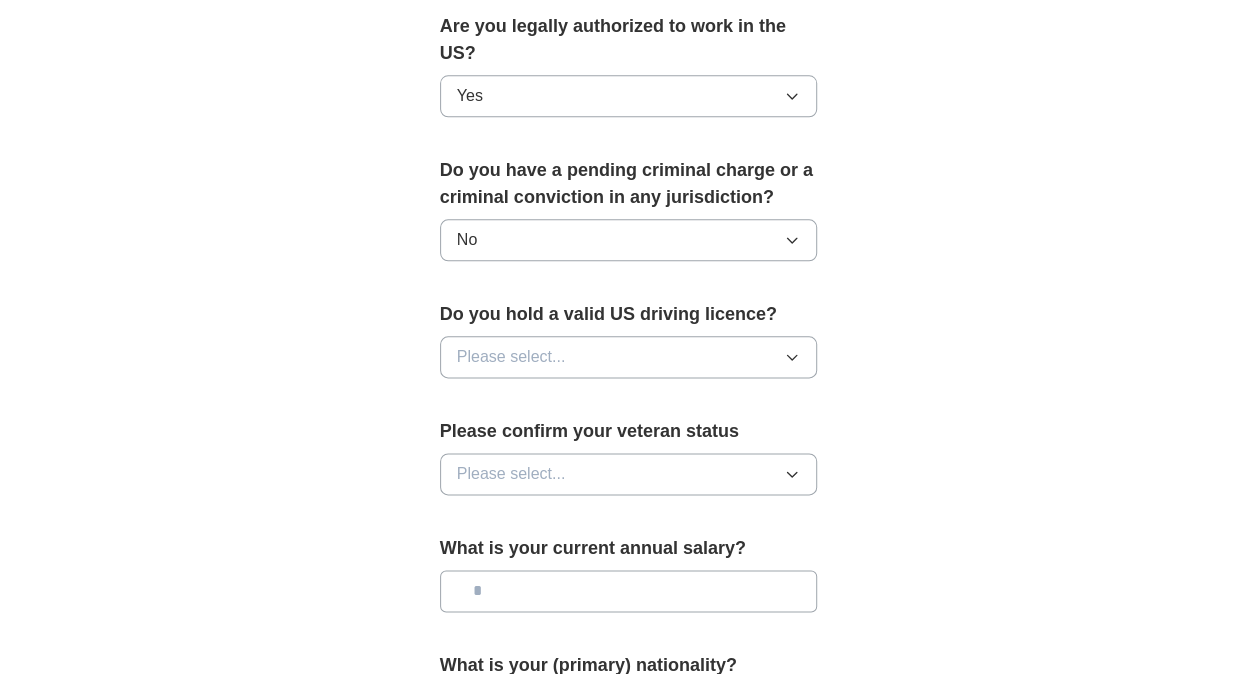 scroll, scrollTop: 1100, scrollLeft: 0, axis: vertical 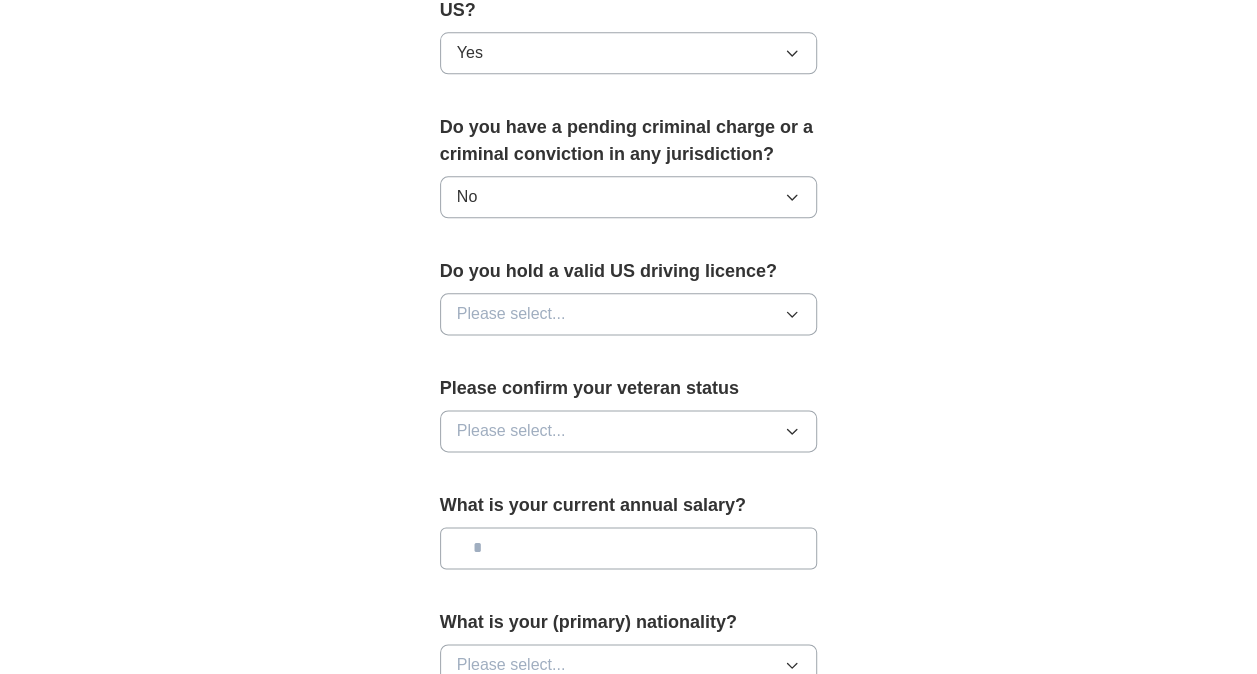 click on "Please select..." at bounding box center (629, 431) 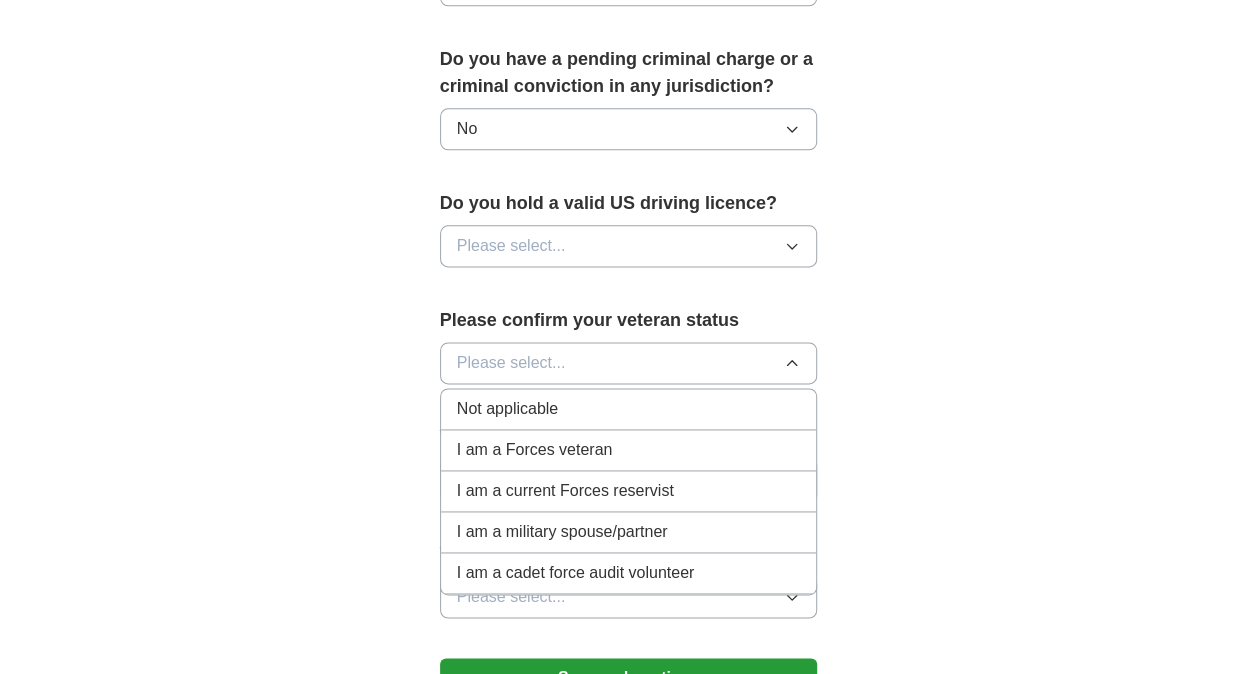 scroll, scrollTop: 1200, scrollLeft: 0, axis: vertical 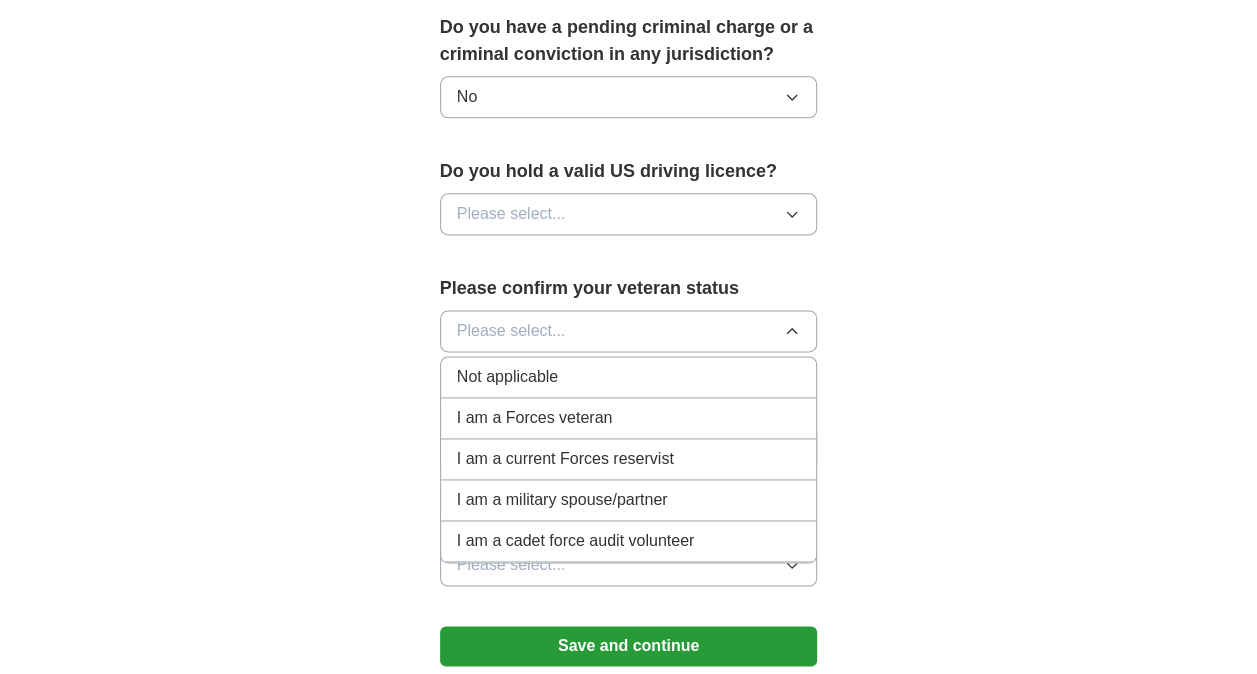 click on "Not applicable" at bounding box center [629, 377] 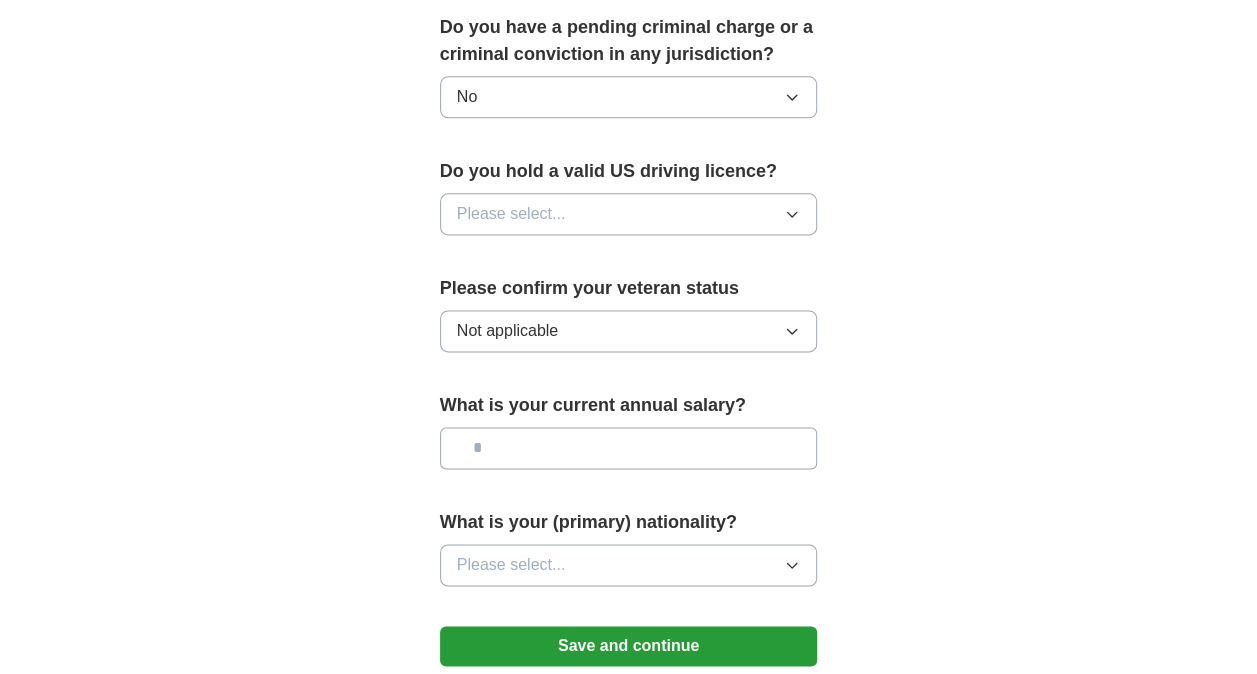 click at bounding box center [629, 448] 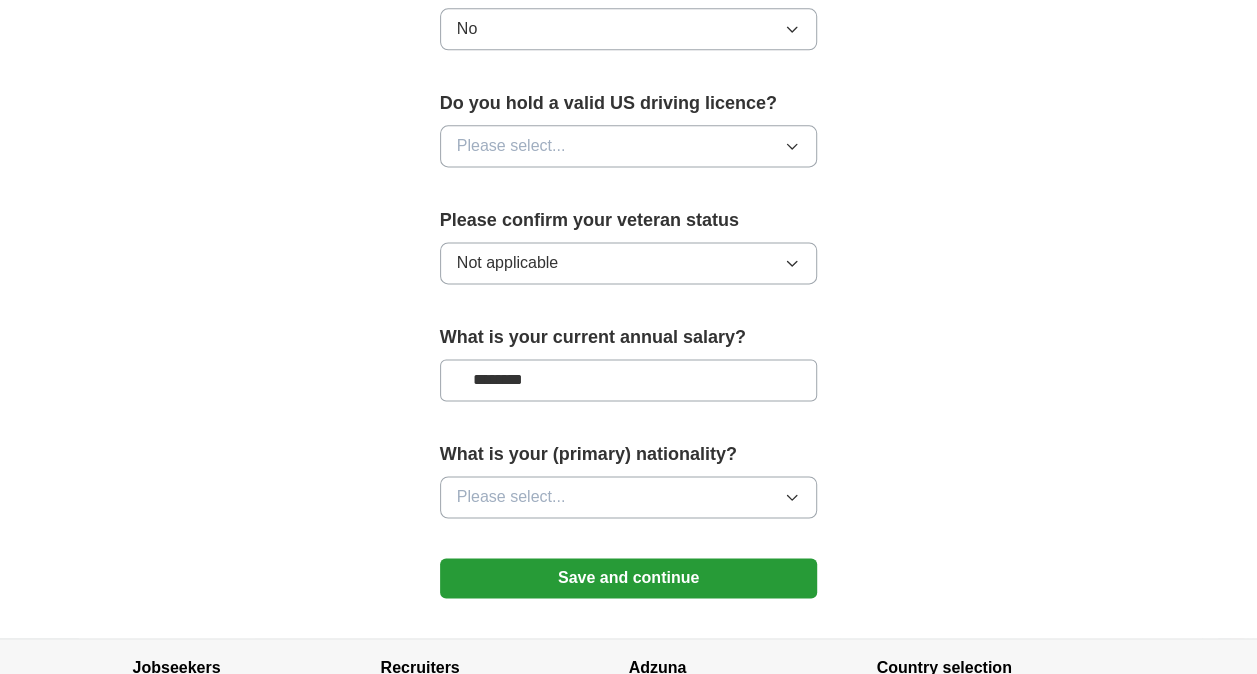 scroll, scrollTop: 1300, scrollLeft: 0, axis: vertical 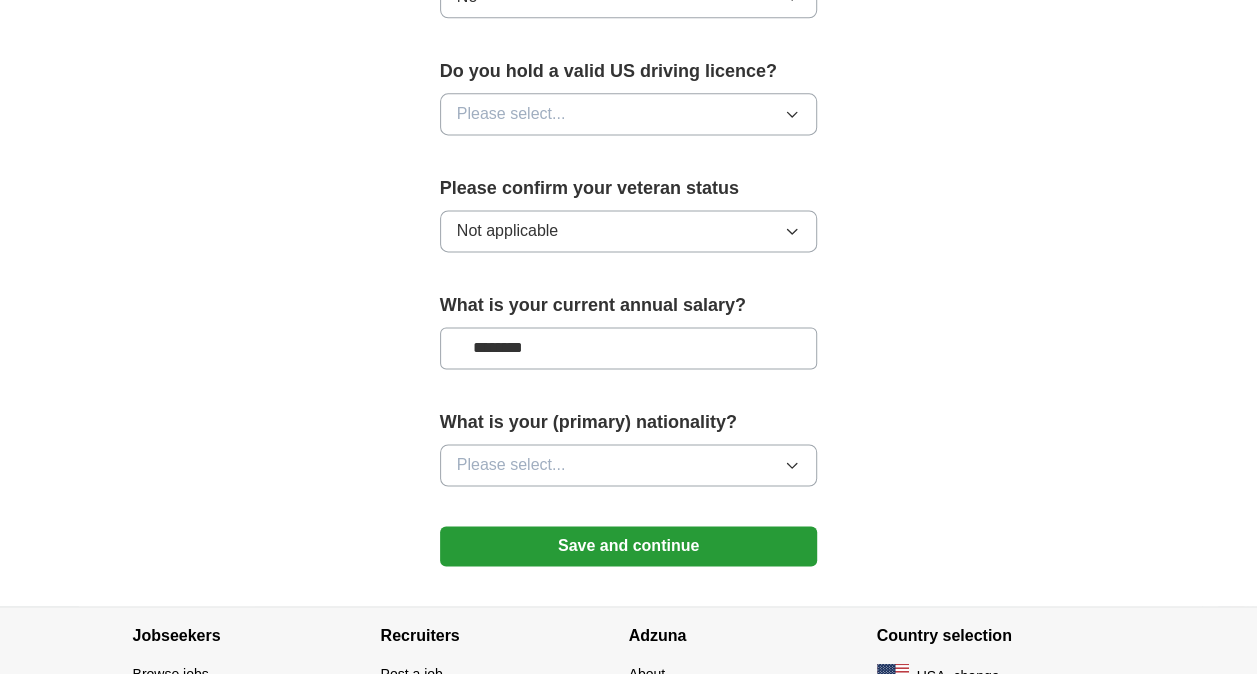 type on "********" 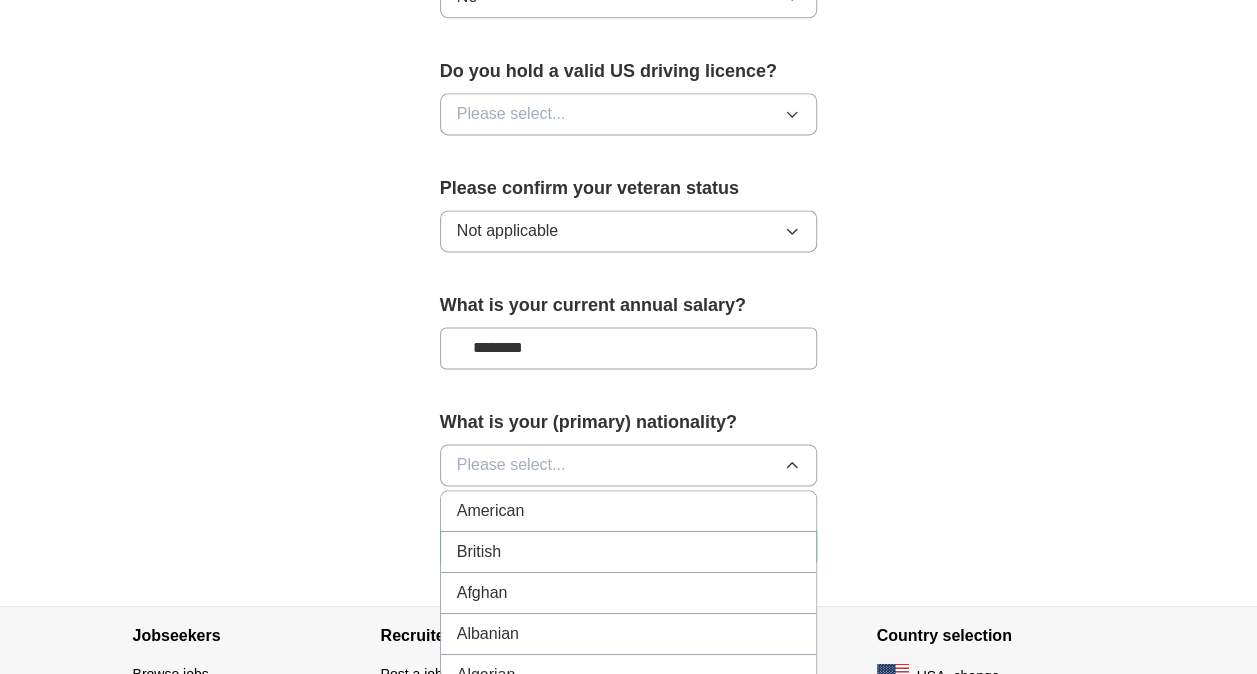 click on "American" at bounding box center (629, 511) 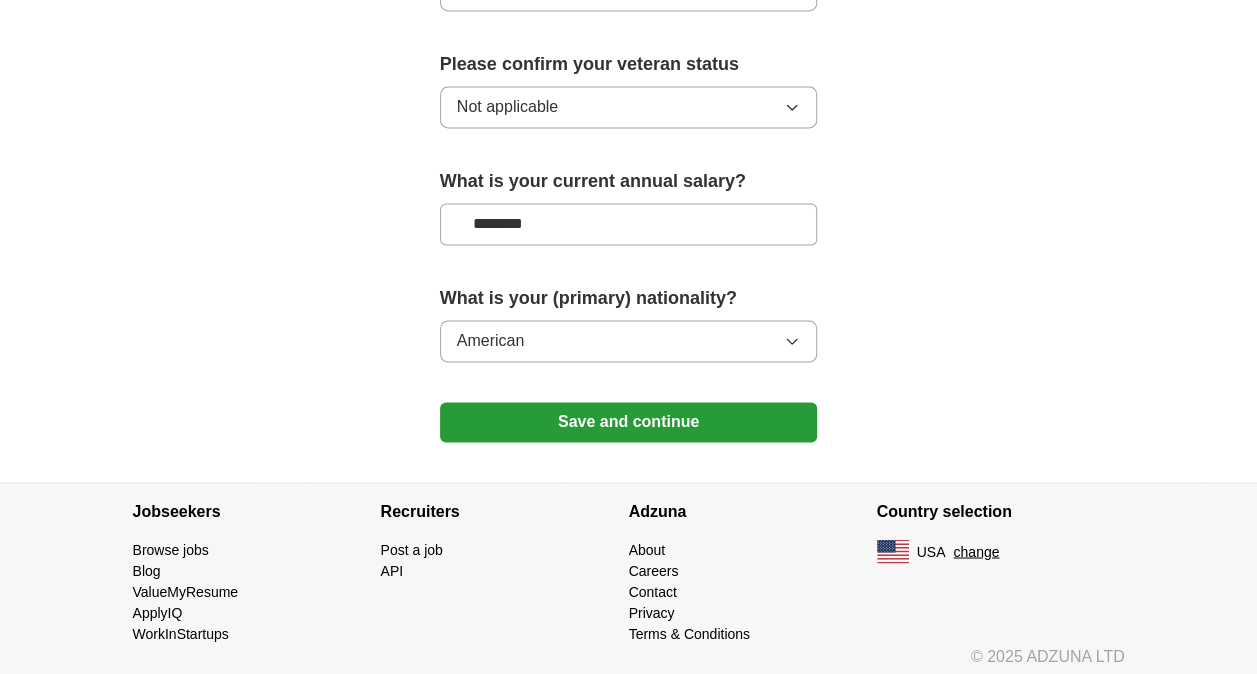 scroll, scrollTop: 1426, scrollLeft: 0, axis: vertical 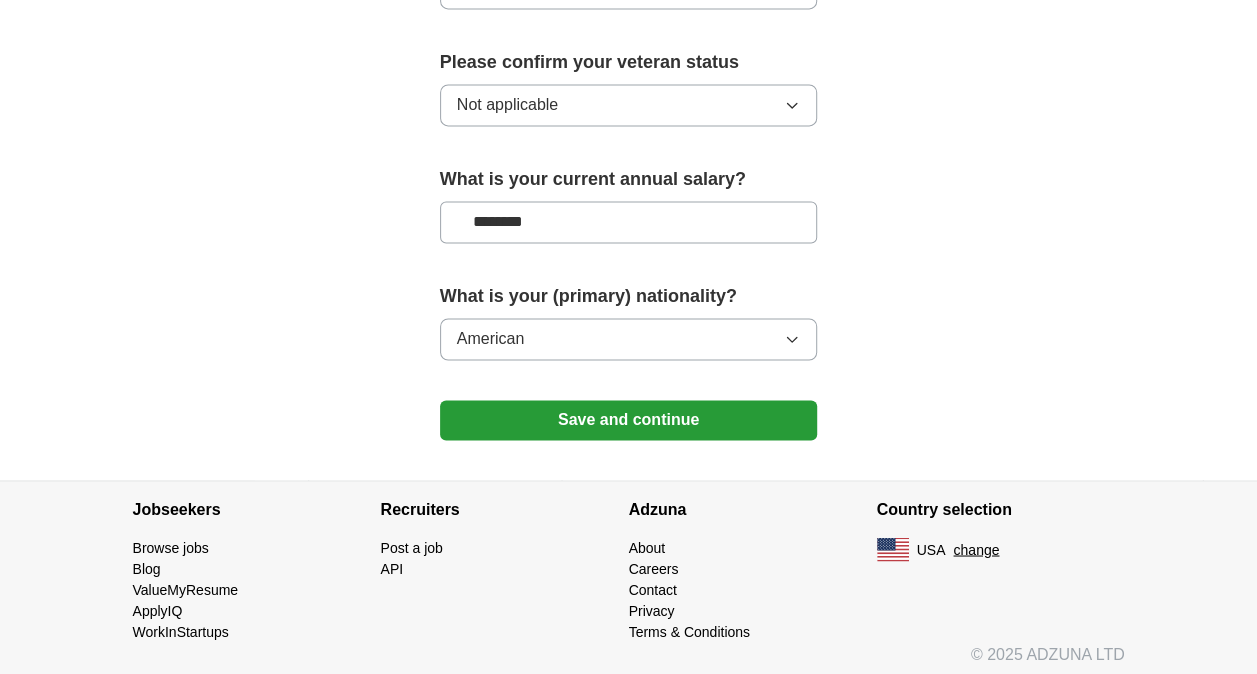click on "Save and continue" at bounding box center [629, 420] 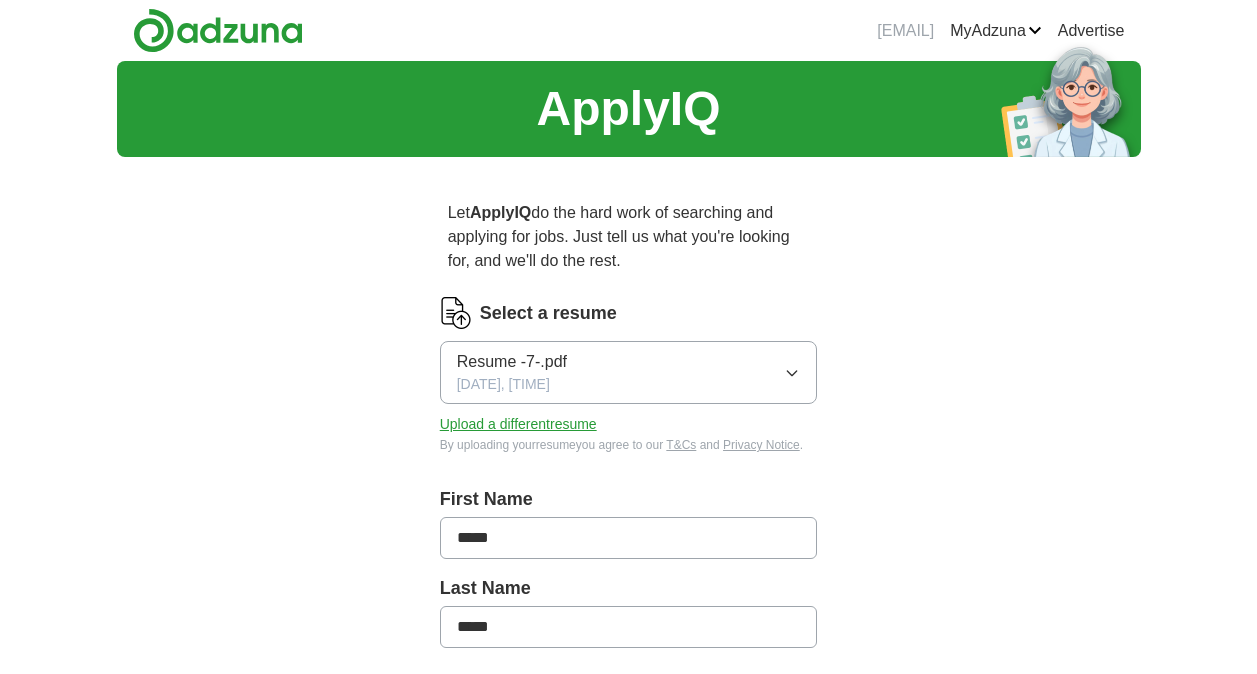 scroll, scrollTop: 0, scrollLeft: 0, axis: both 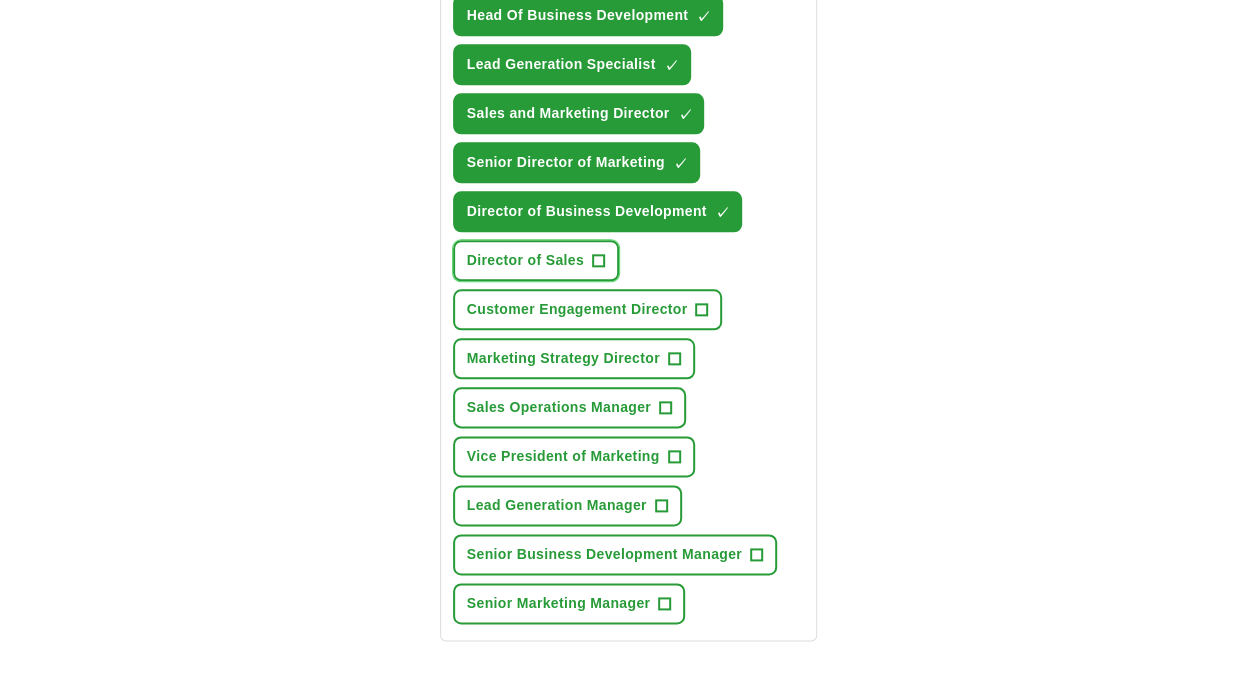 click on "+" at bounding box center [598, 261] 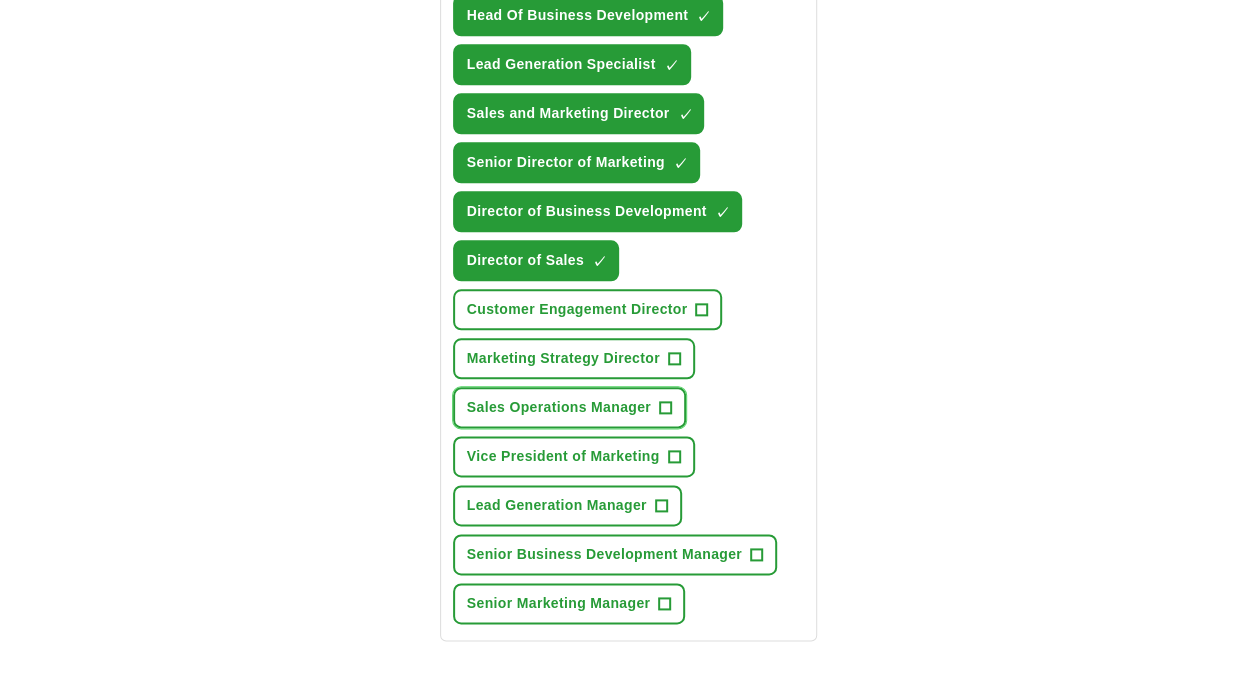 click on "+" at bounding box center (665, 408) 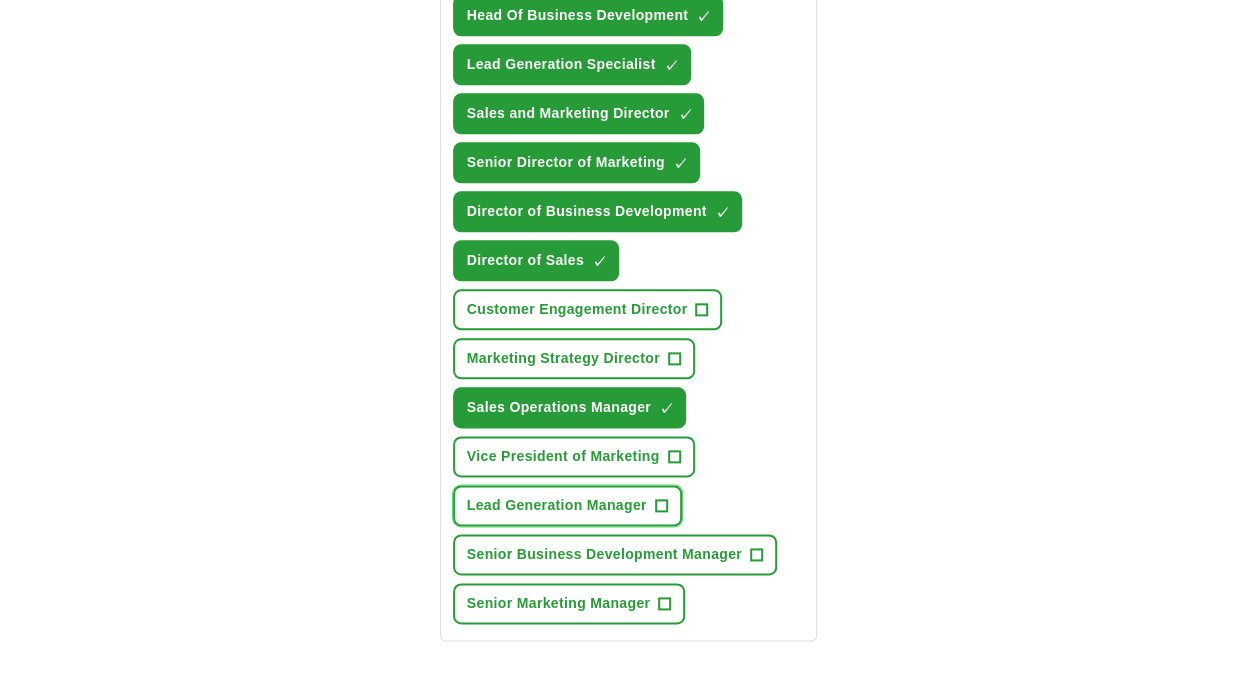 click on "Lead Generation Manager +" at bounding box center (567, 505) 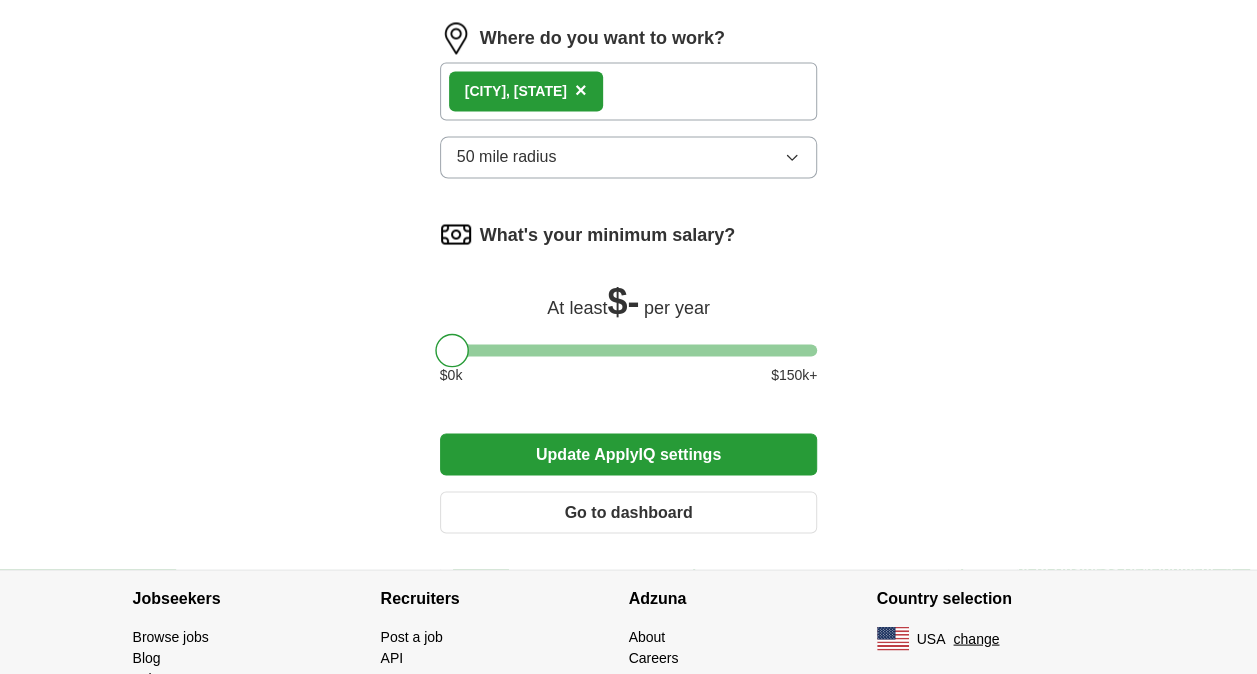 scroll, scrollTop: 1700, scrollLeft: 0, axis: vertical 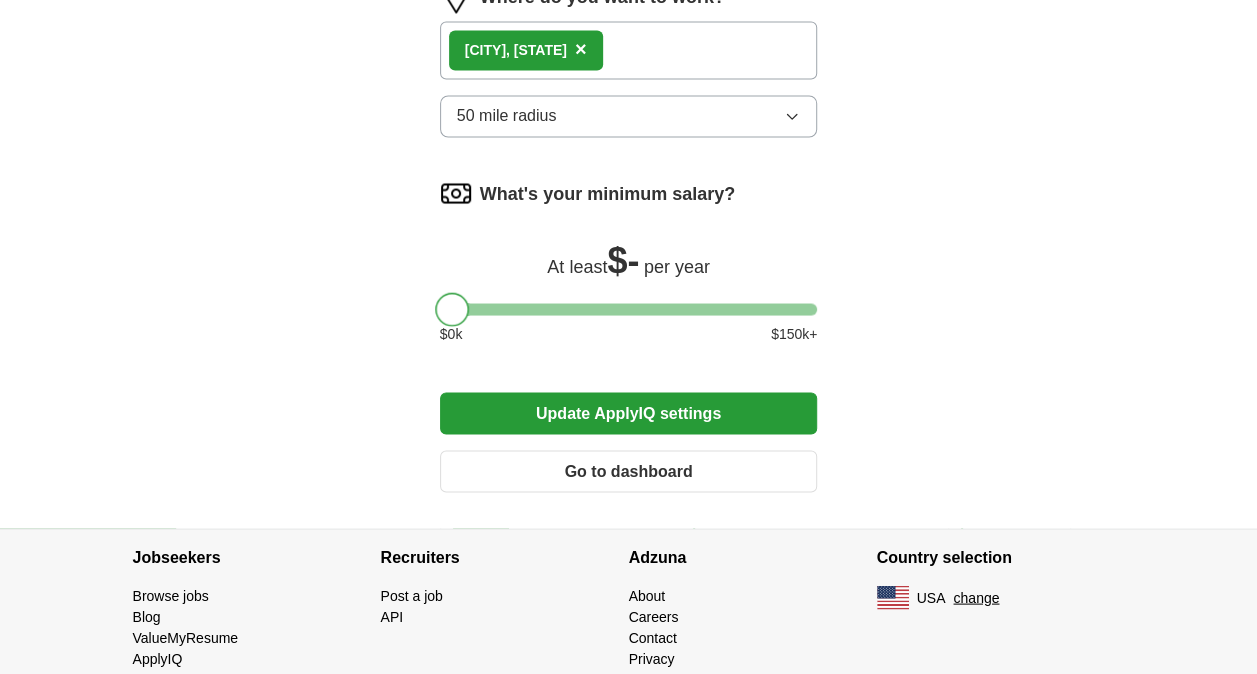click at bounding box center [452, 309] 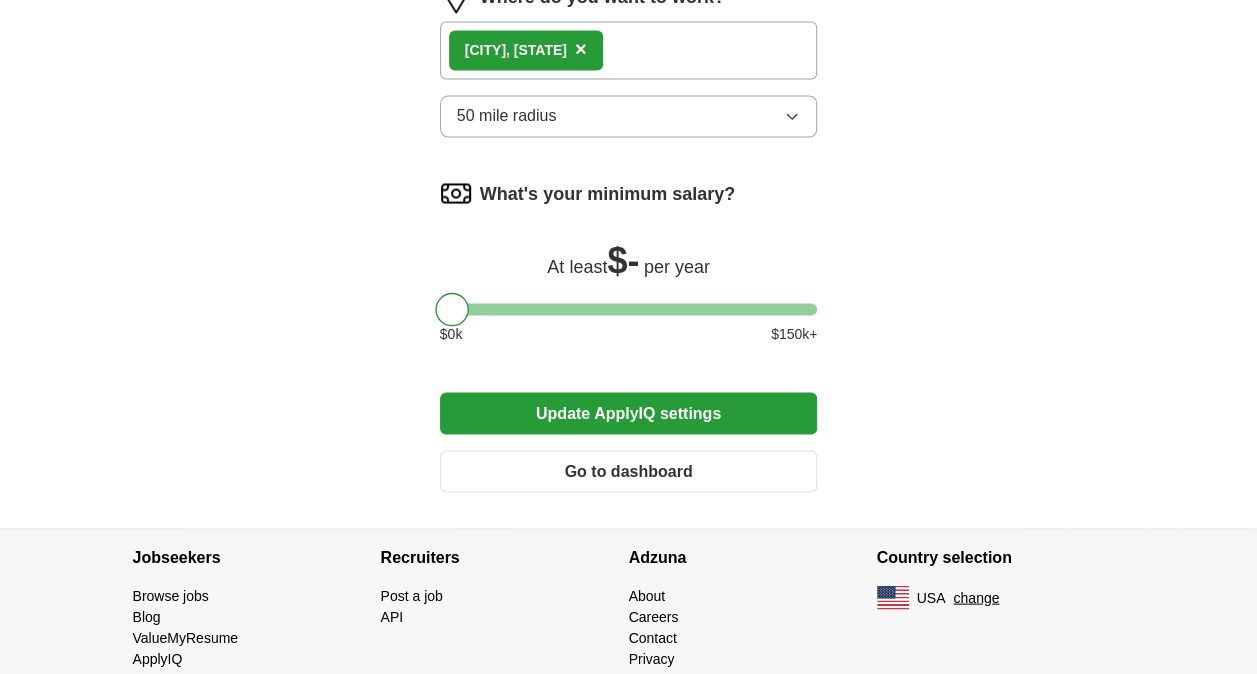 click on "Update ApplyIQ settings" at bounding box center [629, 413] 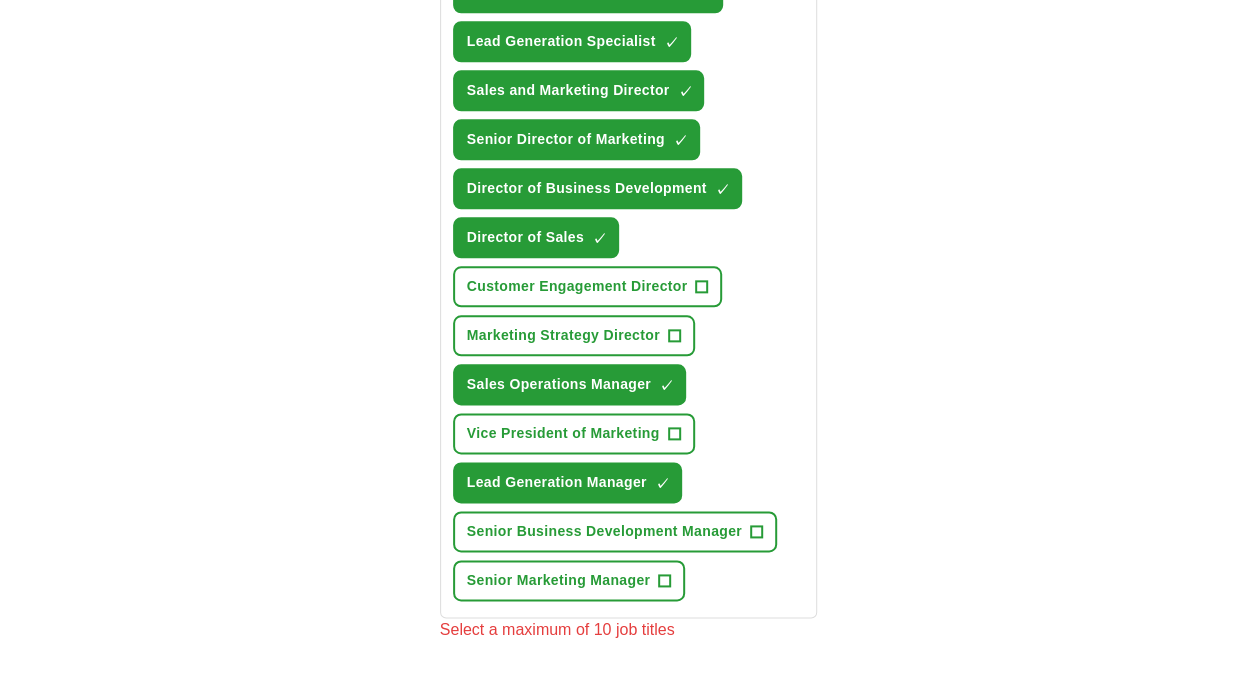 scroll, scrollTop: 1024, scrollLeft: 0, axis: vertical 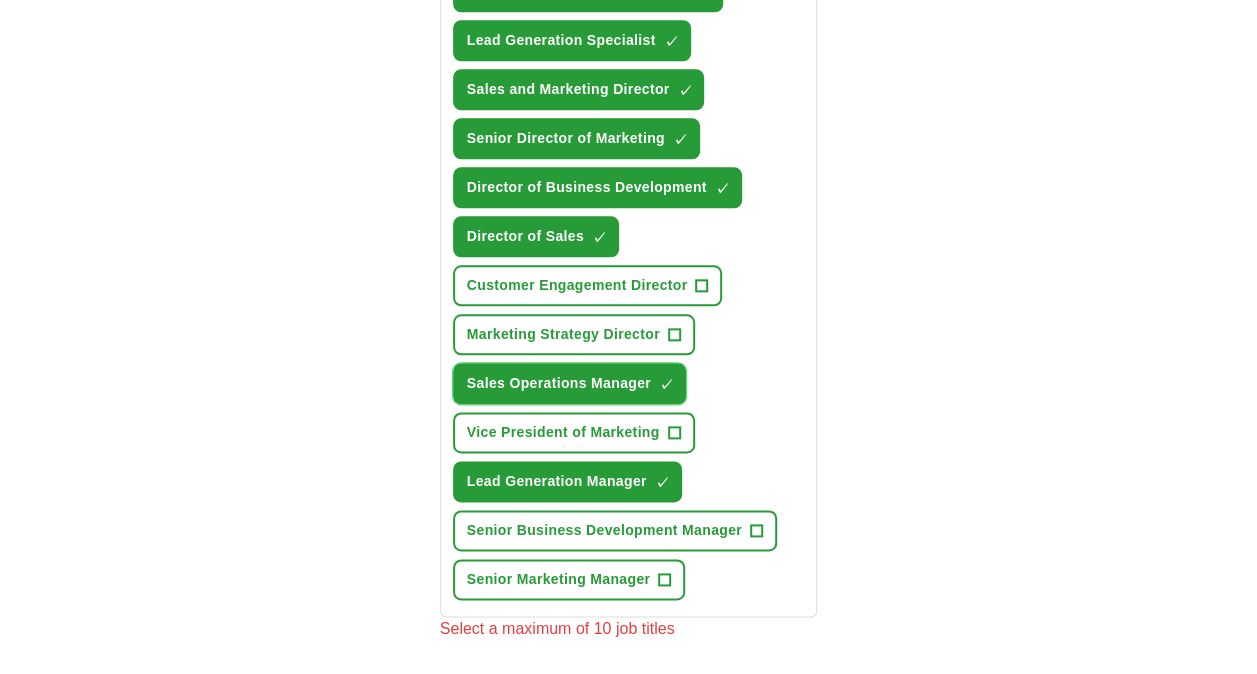 click on "Sales Operations Manager ✓ ×" at bounding box center (569, 383) 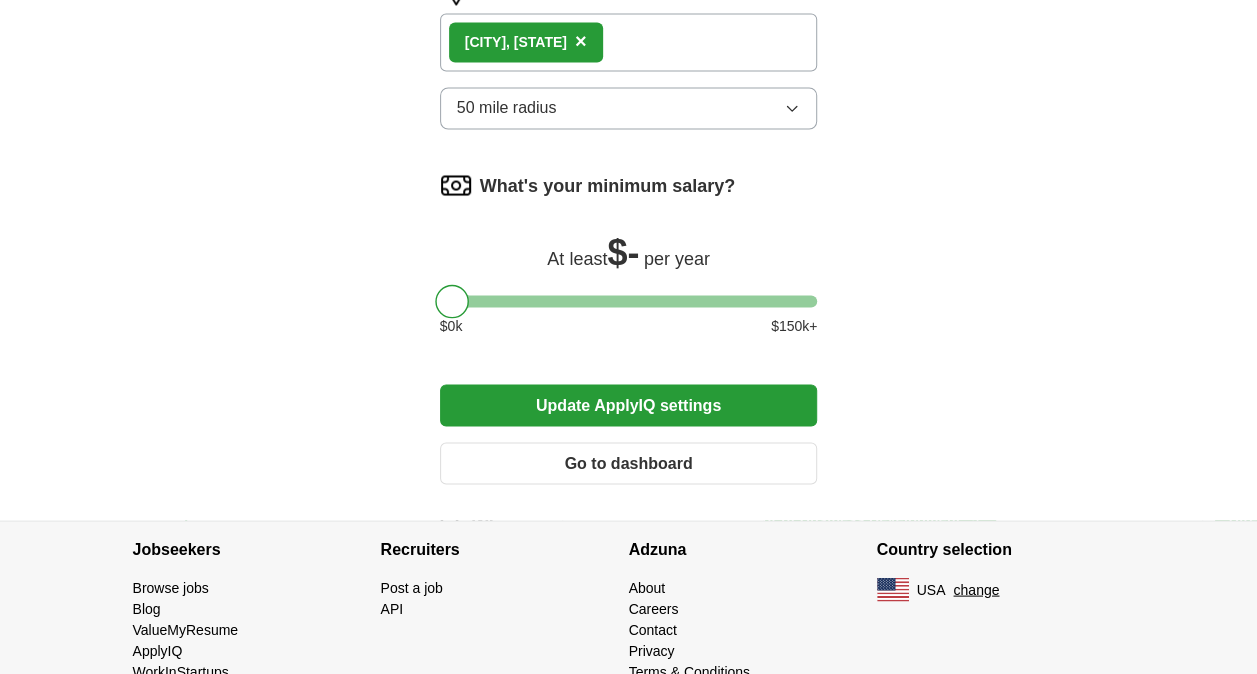 scroll, scrollTop: 1724, scrollLeft: 0, axis: vertical 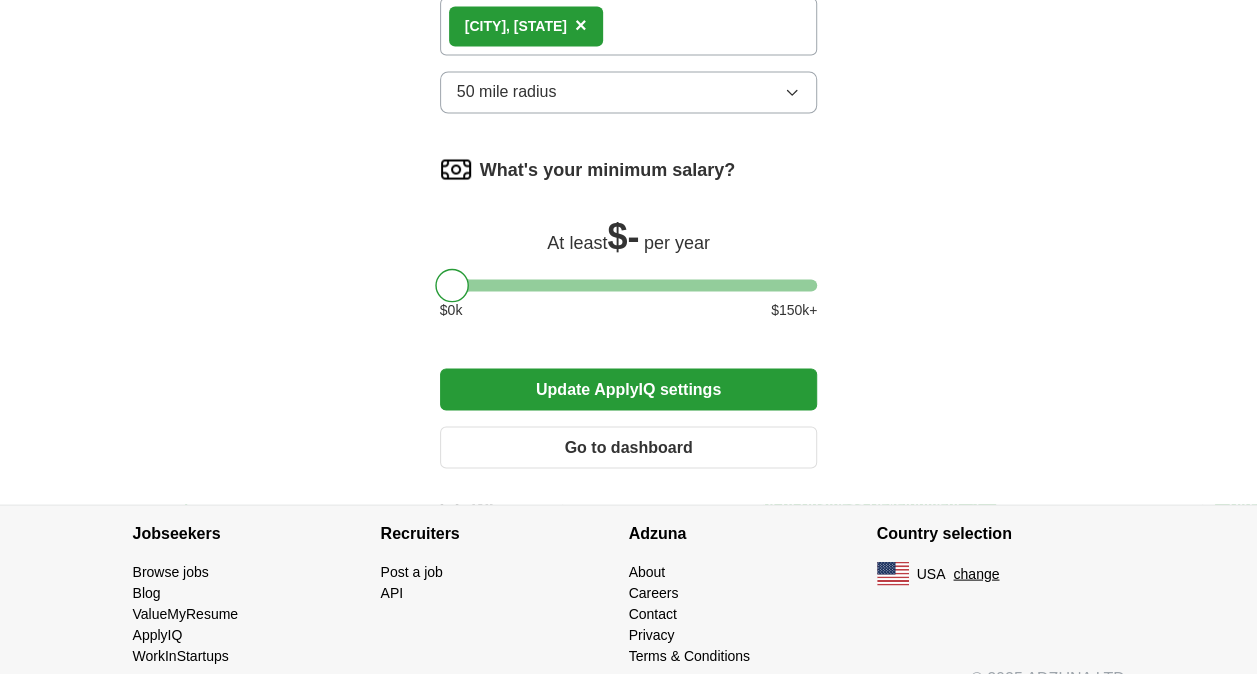 click on "Update ApplyIQ settings" at bounding box center [629, 389] 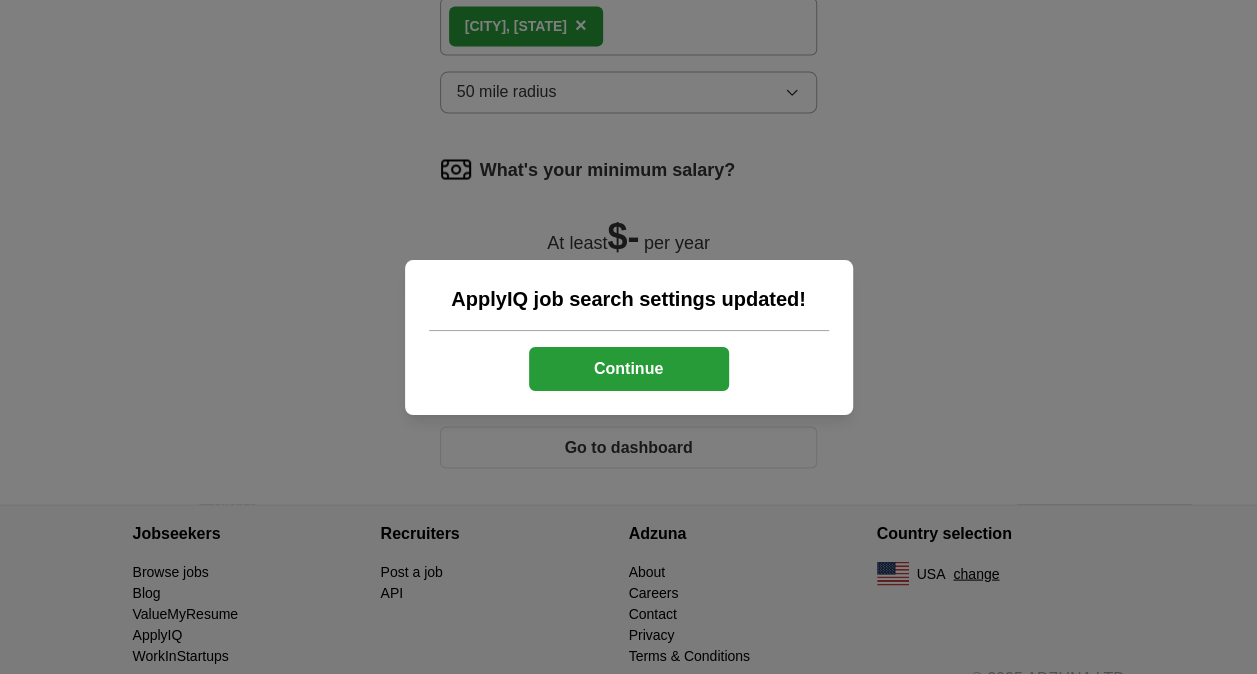 click on "Continue" at bounding box center [629, 369] 